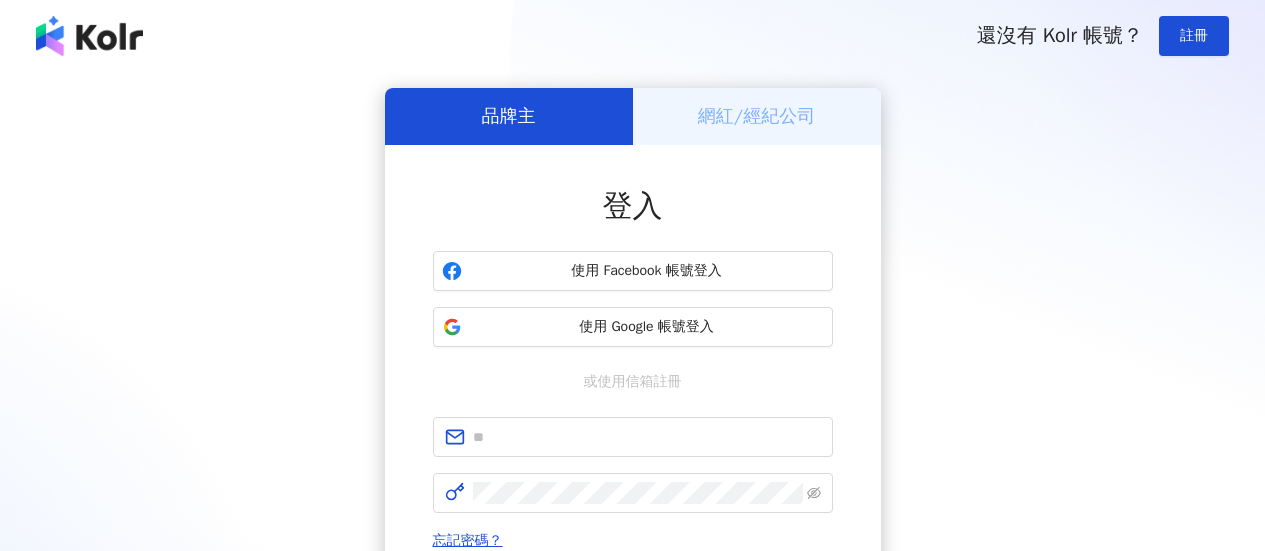scroll, scrollTop: 0, scrollLeft: 0, axis: both 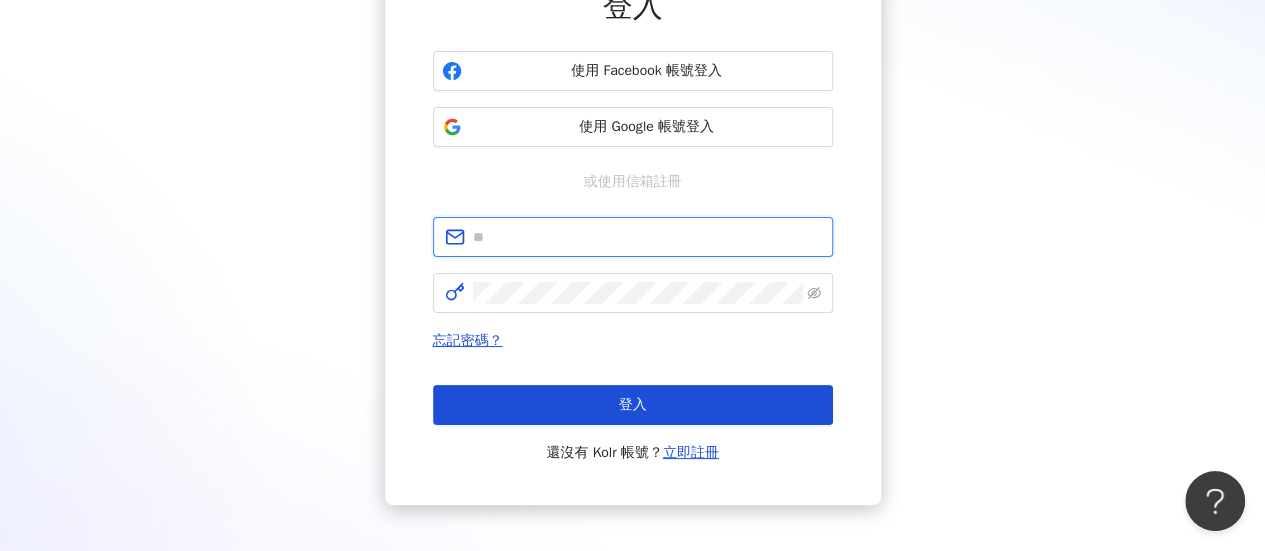 click at bounding box center (647, 237) 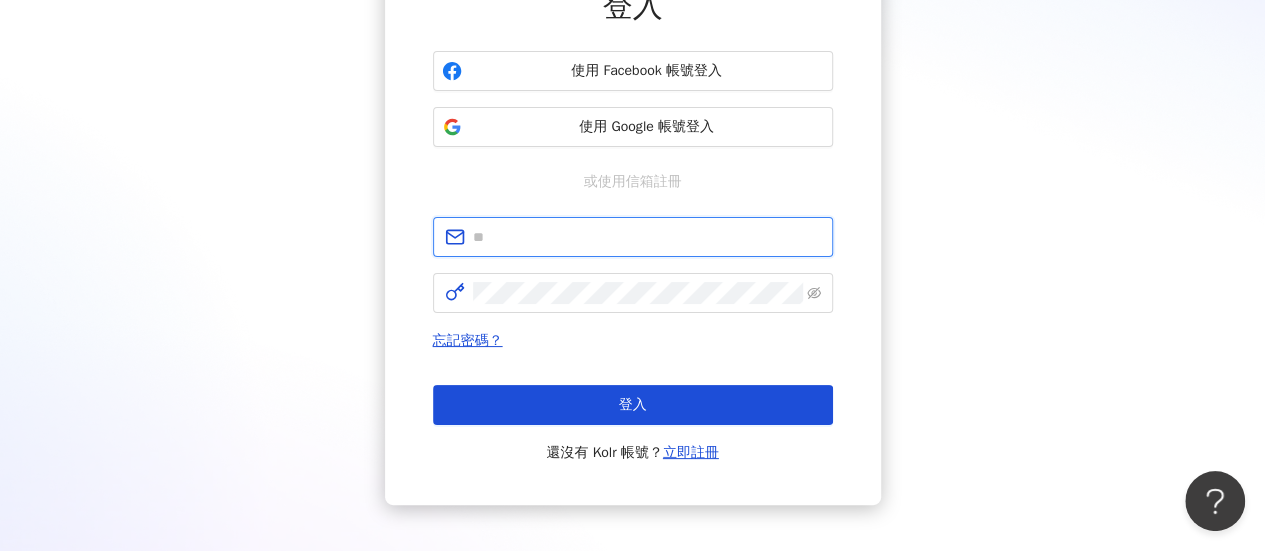 click at bounding box center (647, 237) 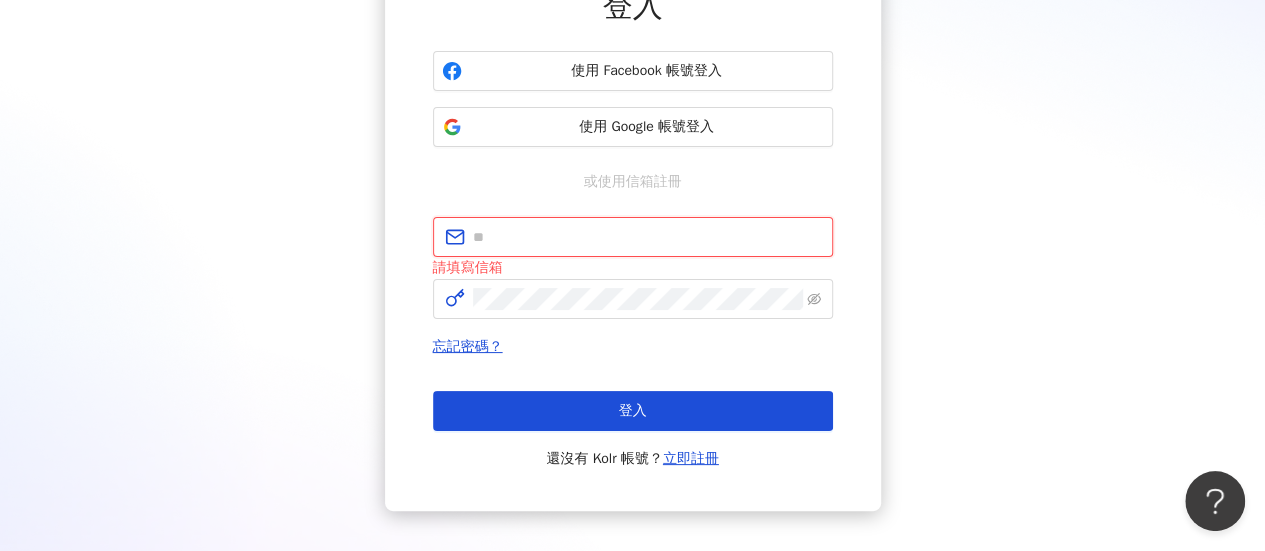 click at bounding box center (647, 237) 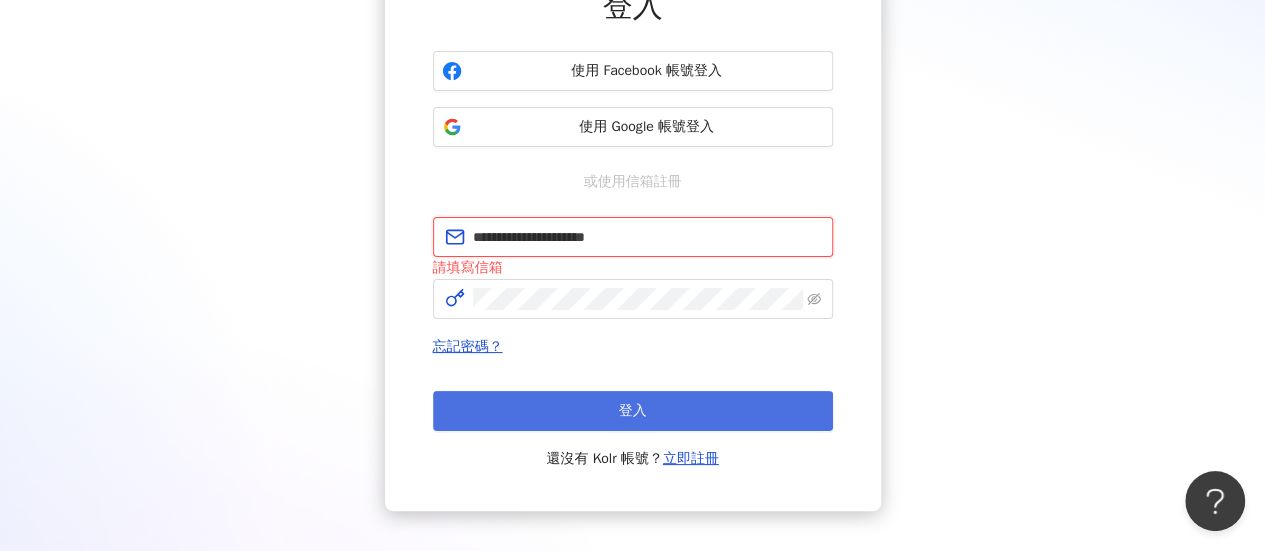 type on "**********" 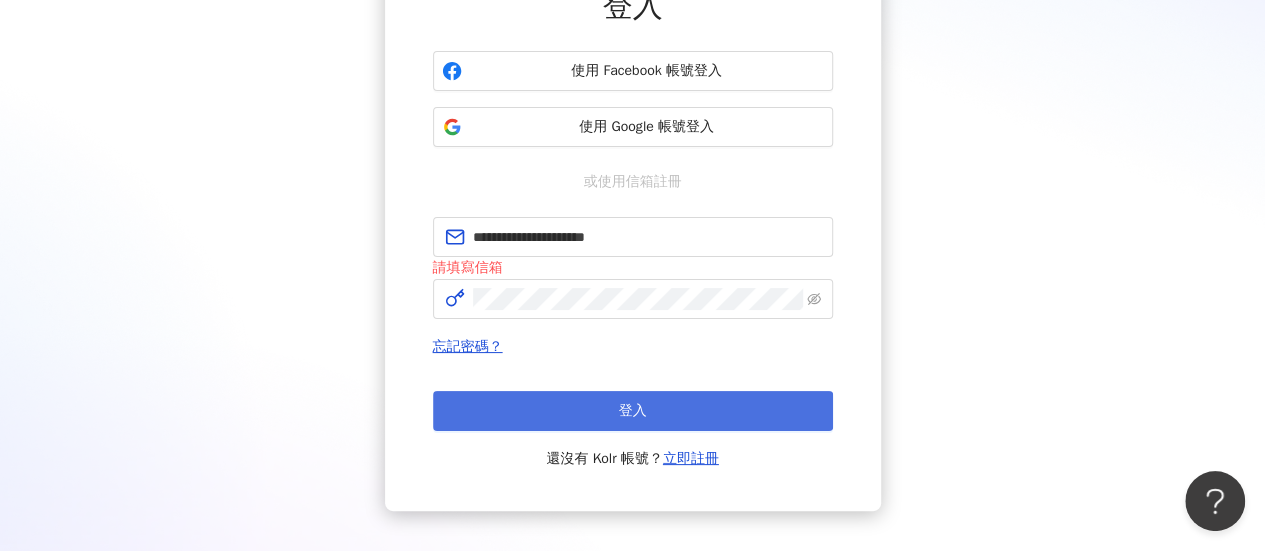 click on "登入" at bounding box center (633, 411) 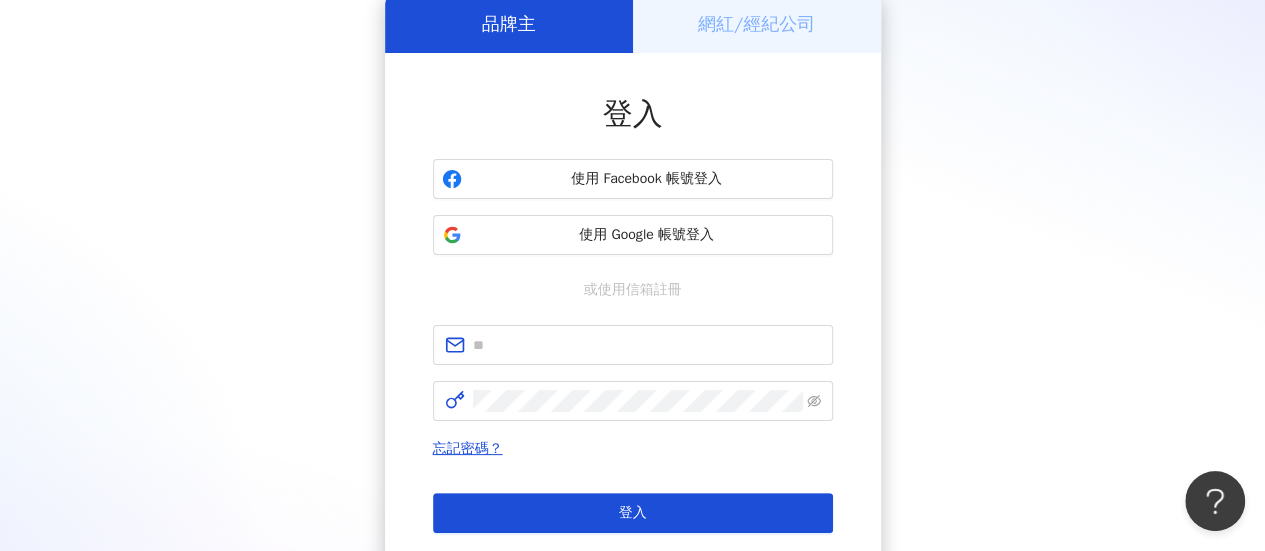 scroll, scrollTop: 0, scrollLeft: 0, axis: both 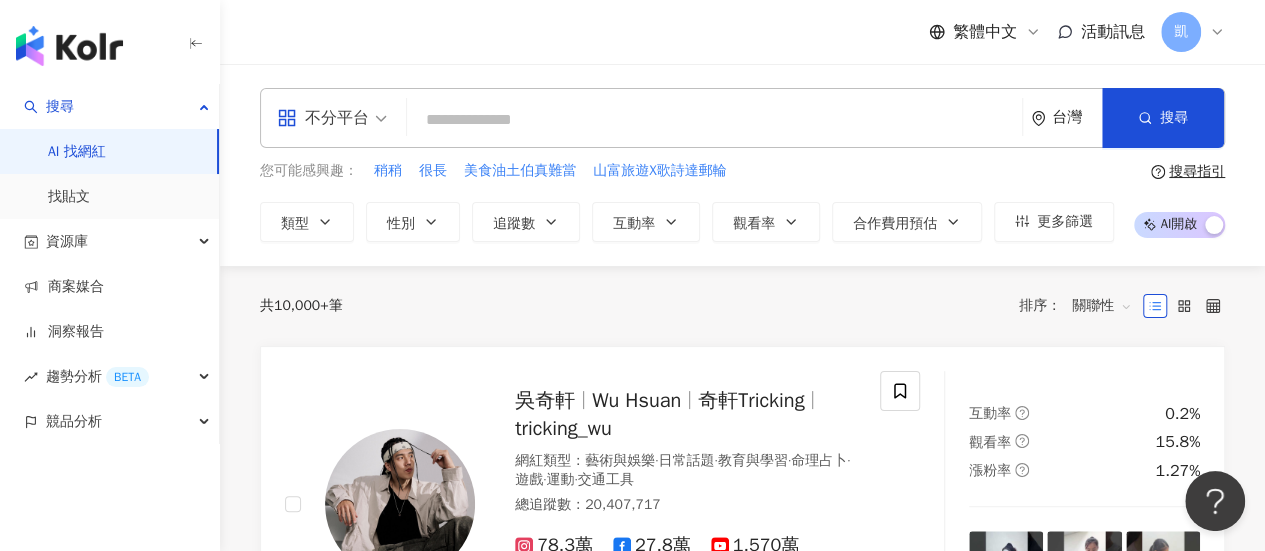 click at bounding box center [714, 120] 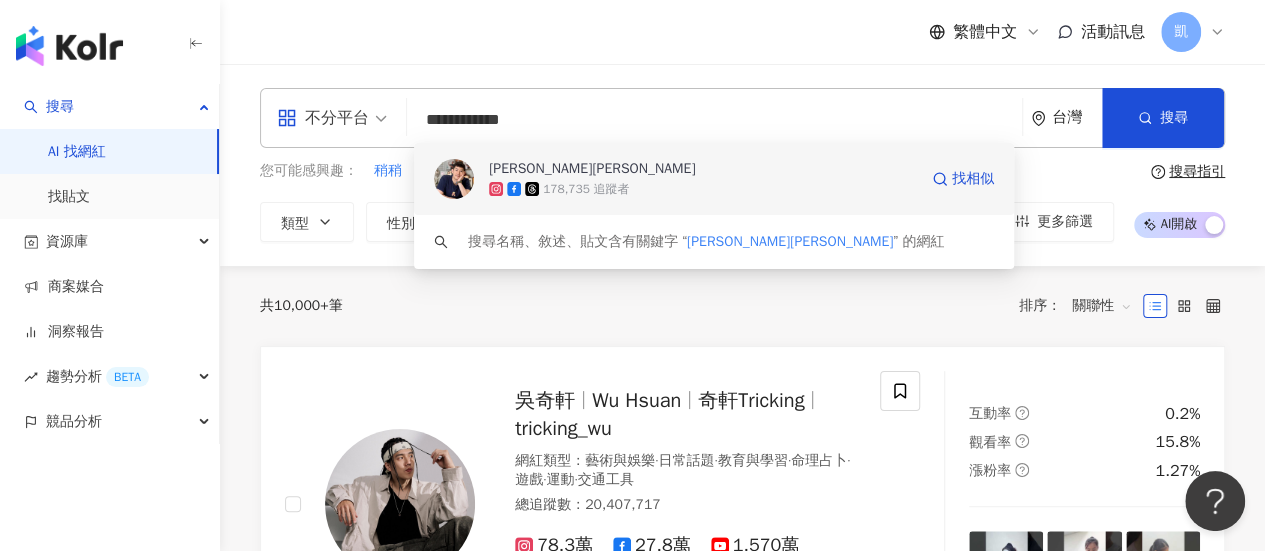 click on "施易男 Eli Shih" at bounding box center [592, 169] 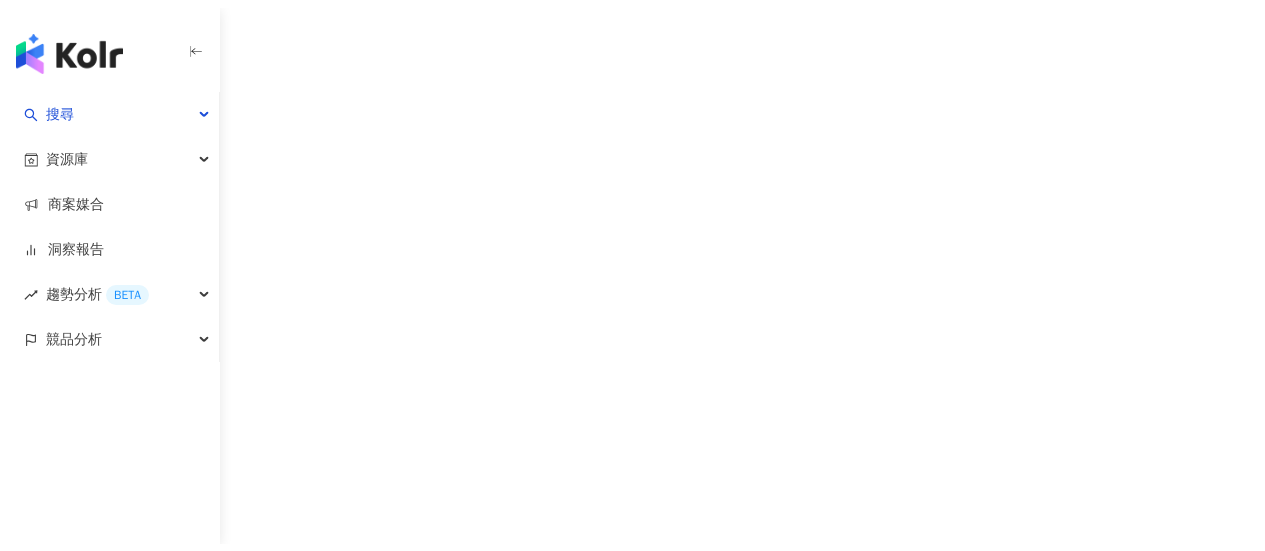 scroll, scrollTop: 0, scrollLeft: 0, axis: both 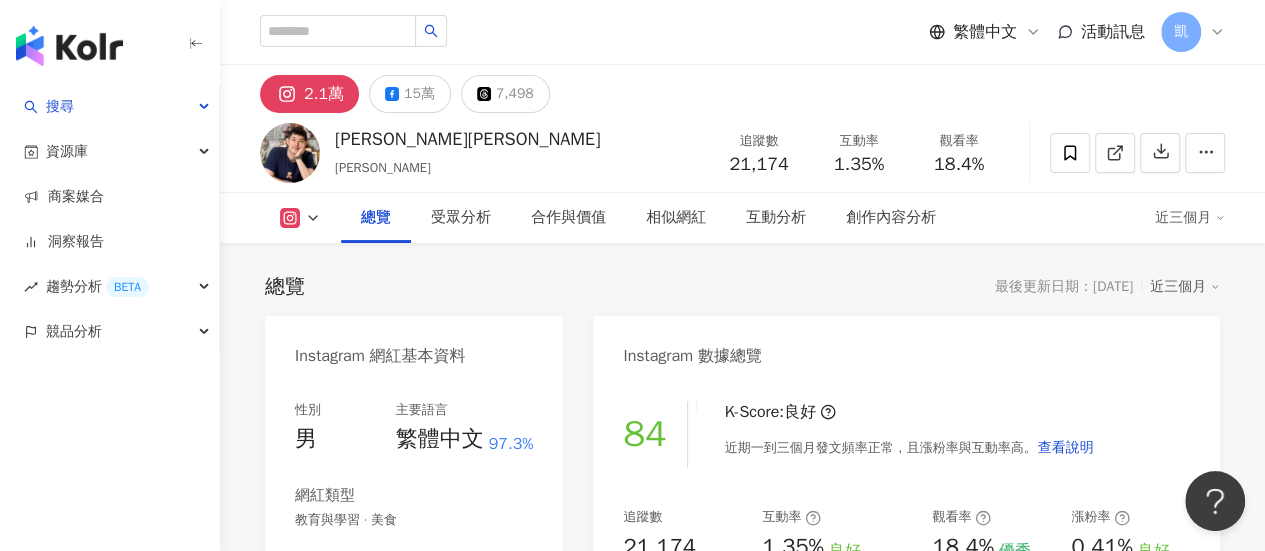click 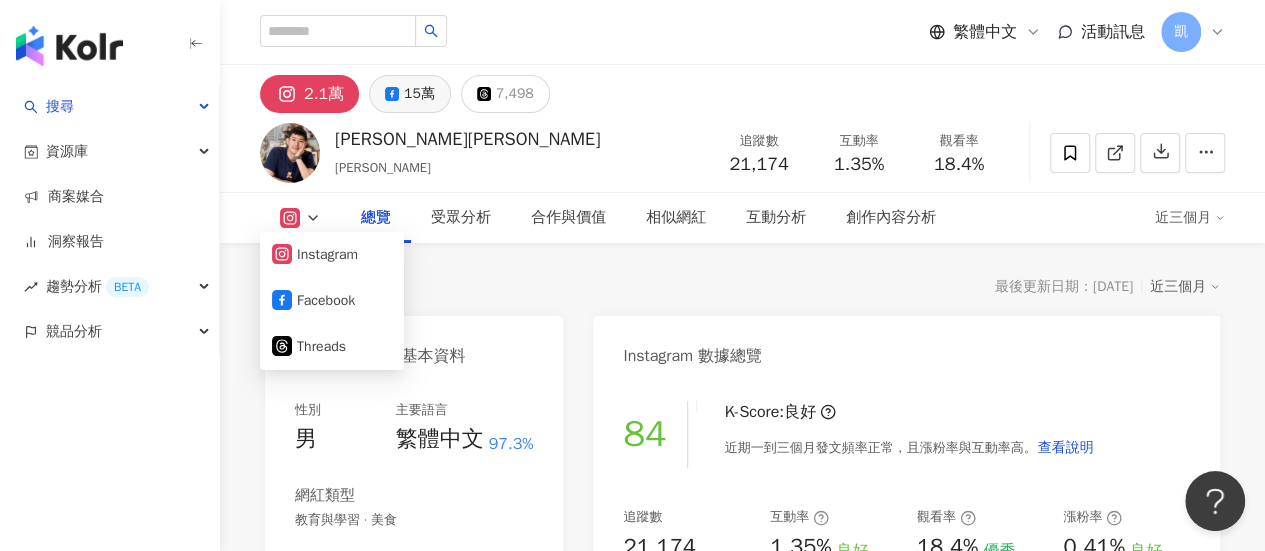 click on "15萬" at bounding box center [419, 94] 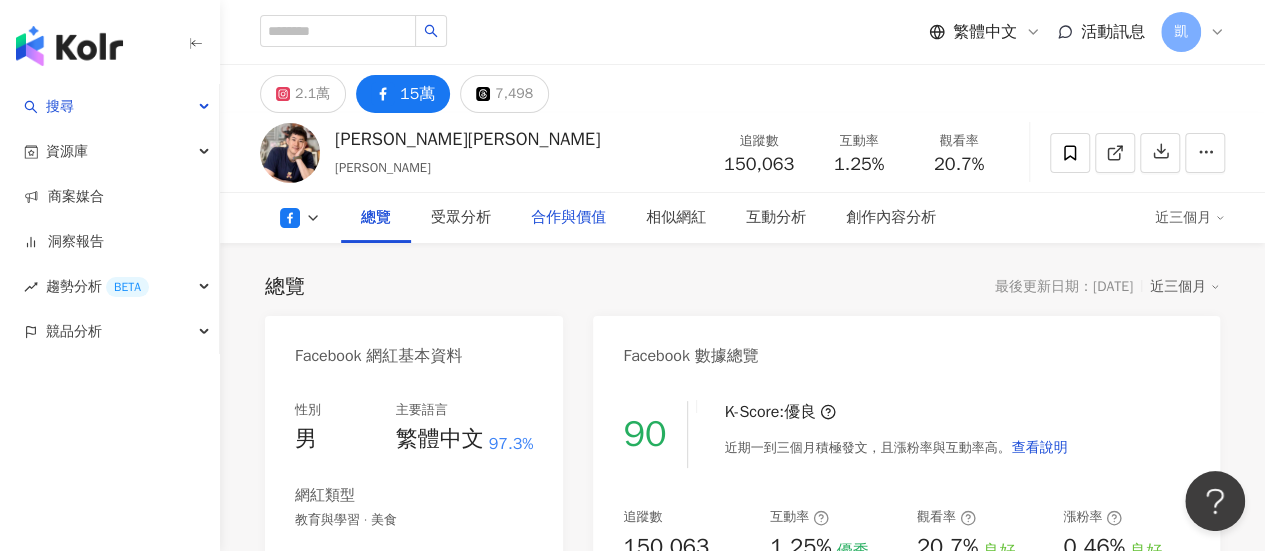 scroll, scrollTop: 200, scrollLeft: 0, axis: vertical 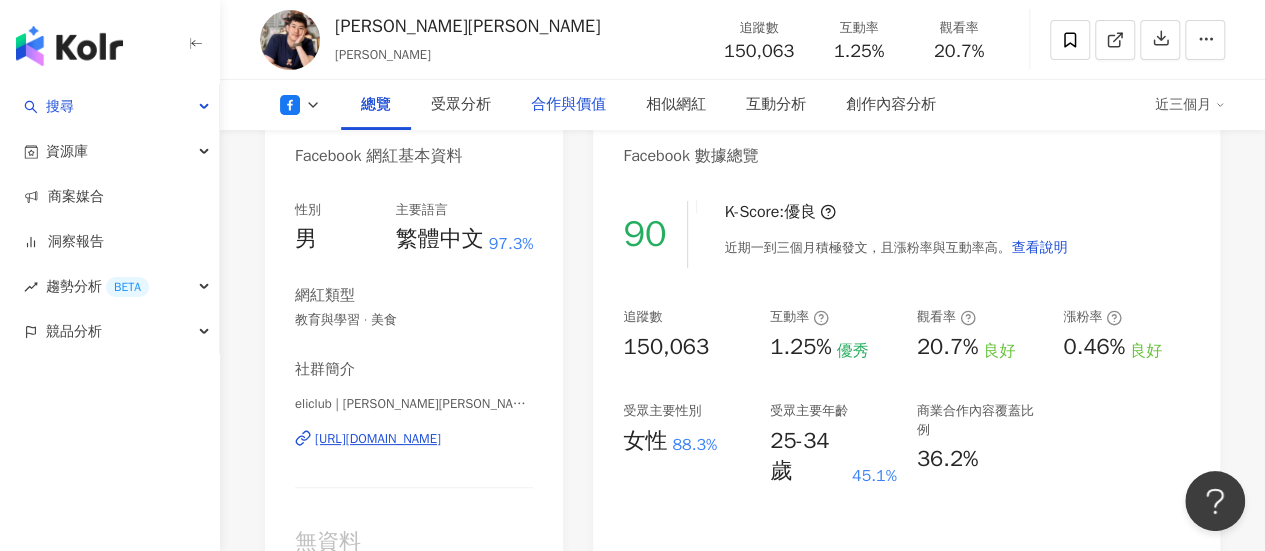 click on "合作與價值" at bounding box center [568, 105] 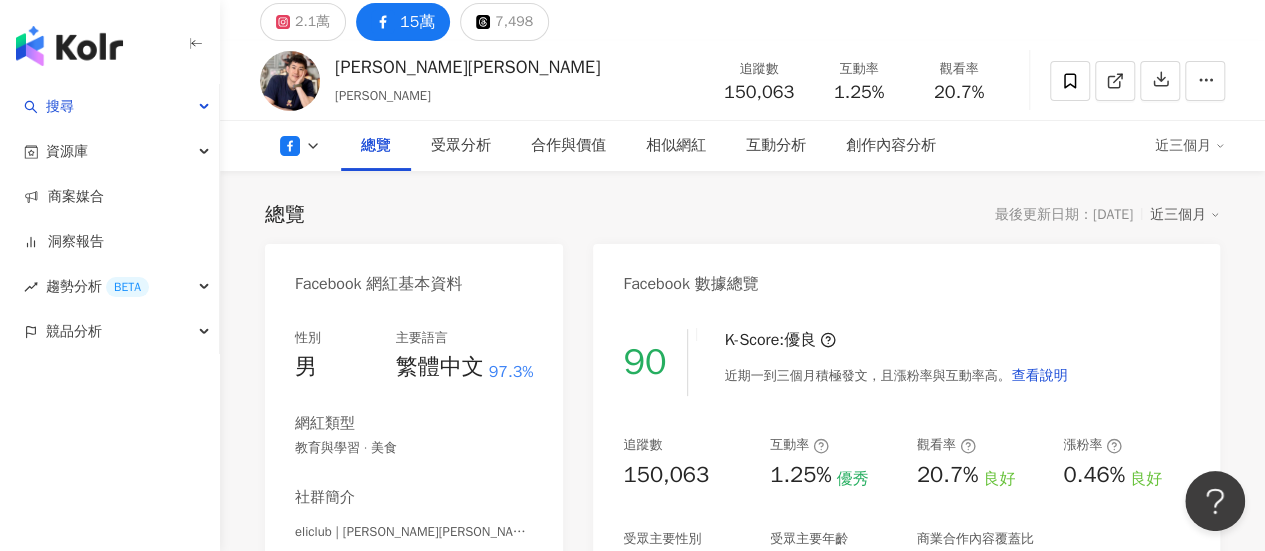 scroll, scrollTop: 0, scrollLeft: 0, axis: both 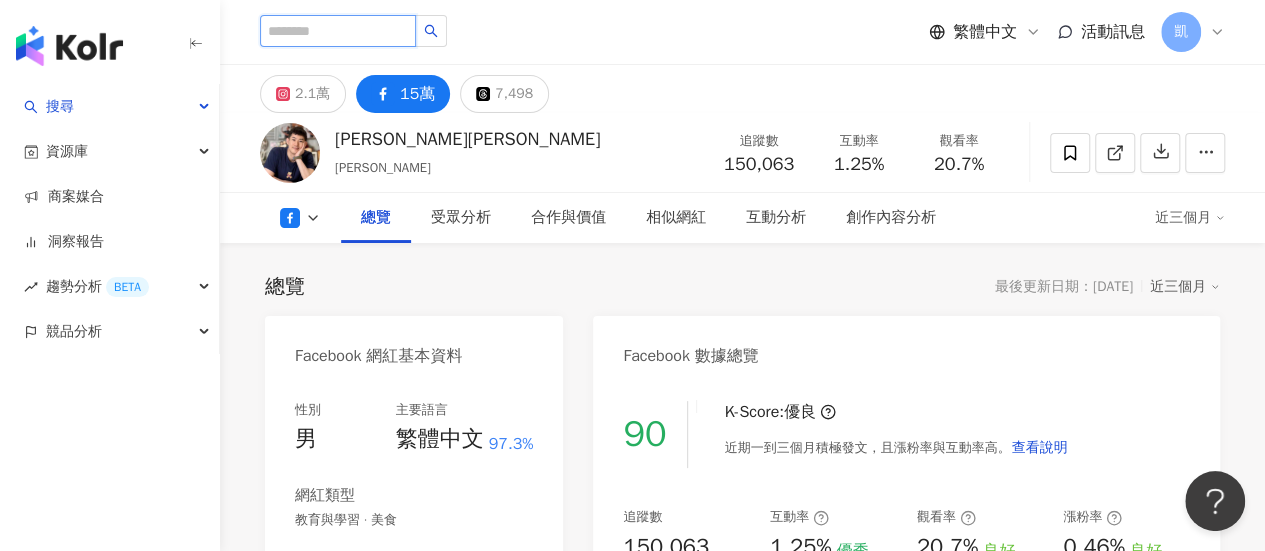 click at bounding box center [338, 31] 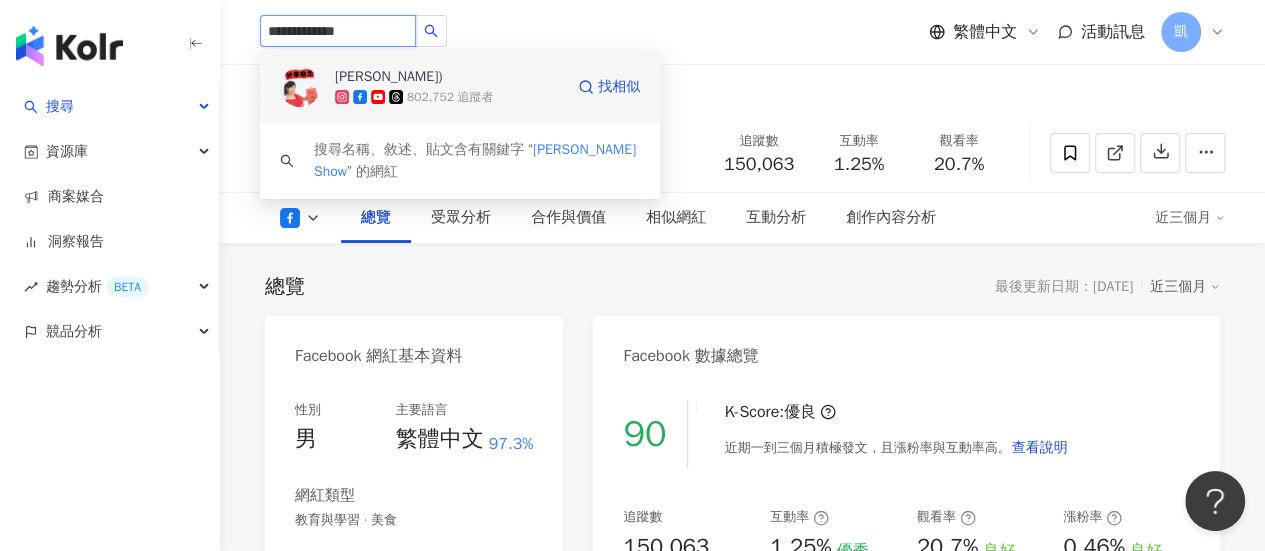 click on "802,752   追蹤者" at bounding box center (450, 97) 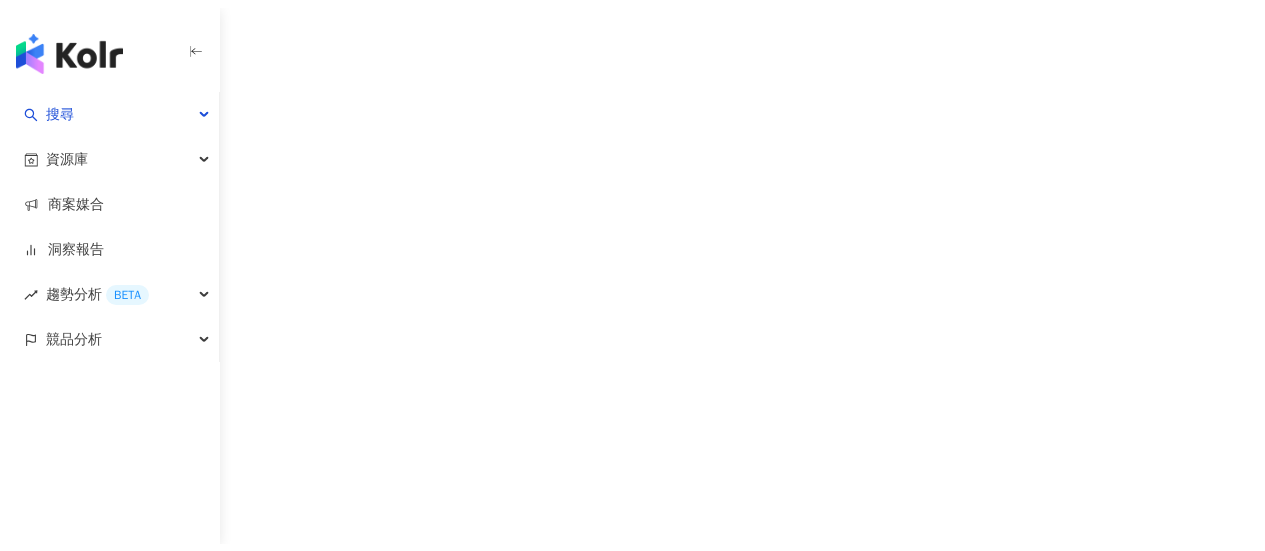 scroll, scrollTop: 0, scrollLeft: 0, axis: both 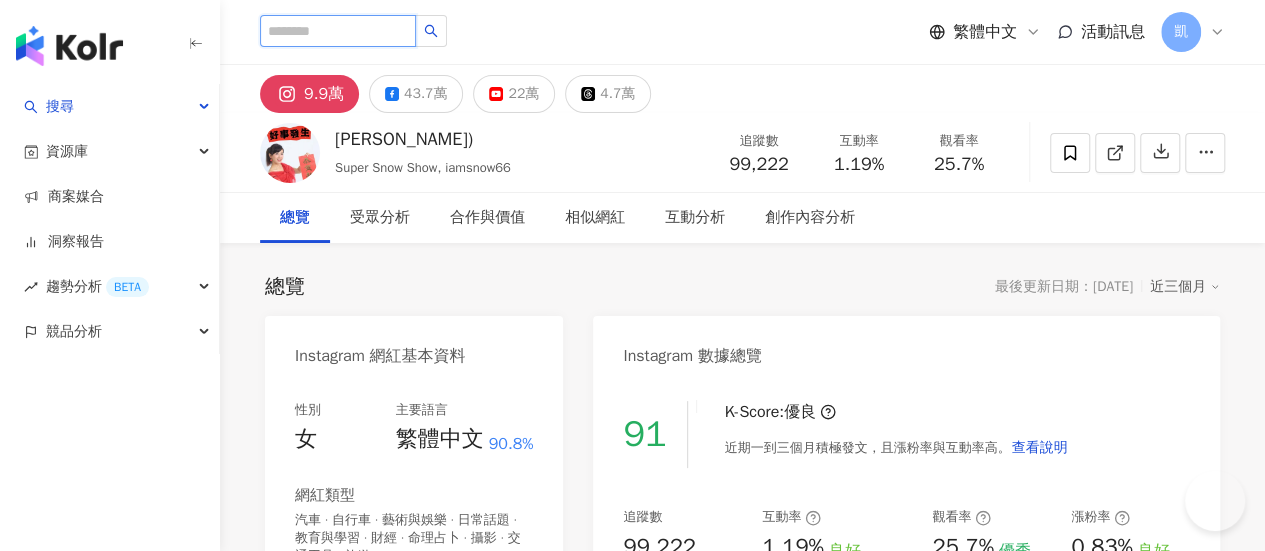 click at bounding box center [338, 31] 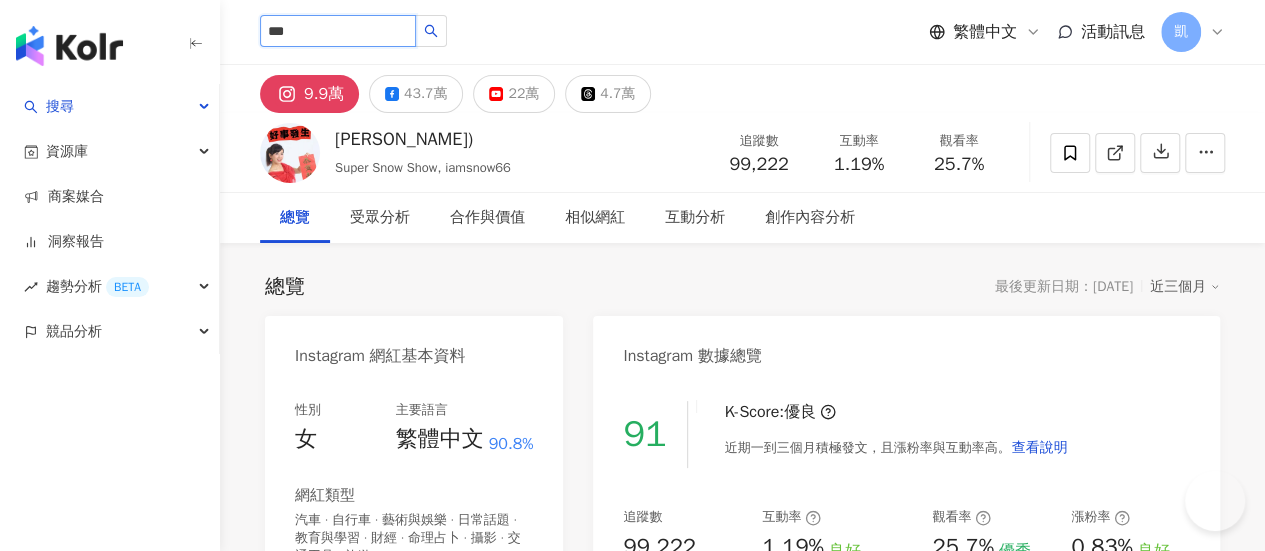 type on "***" 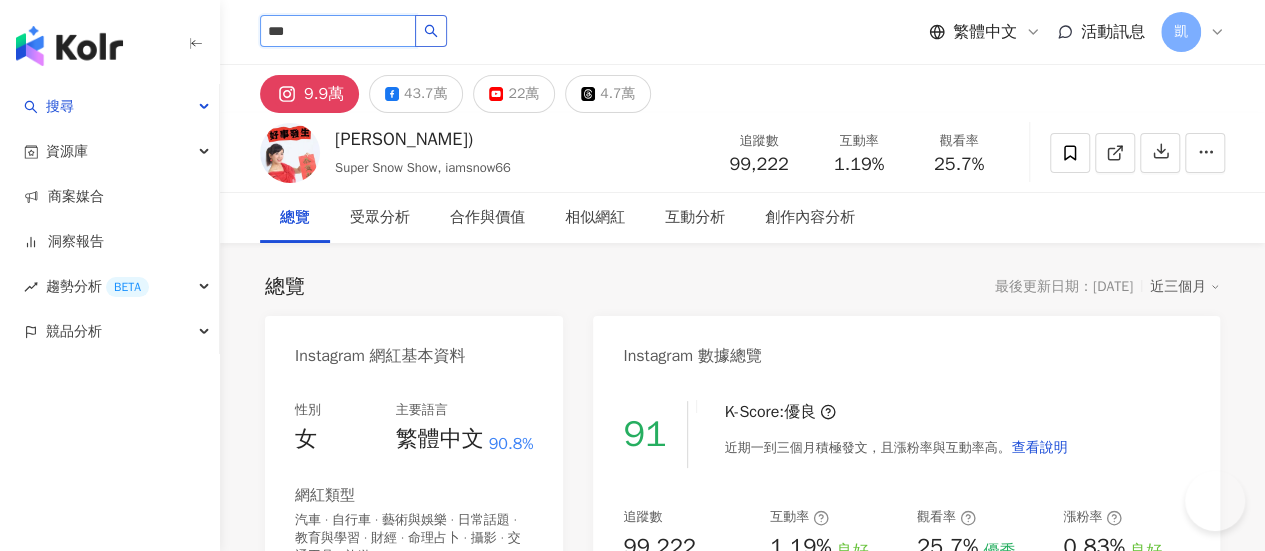 click at bounding box center (431, 31) 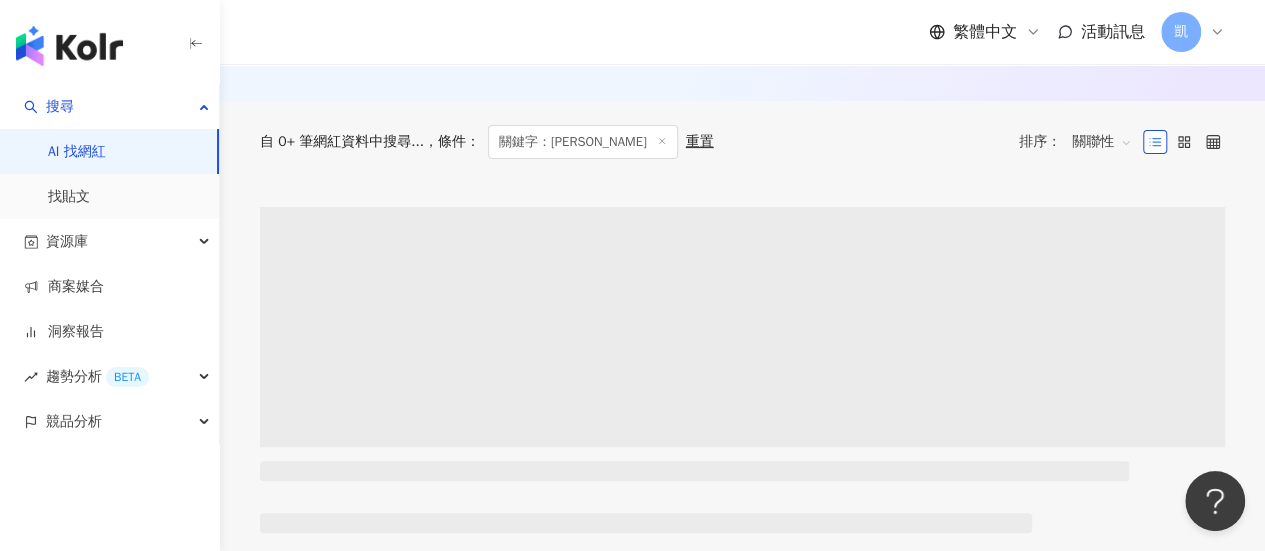 scroll, scrollTop: 300, scrollLeft: 0, axis: vertical 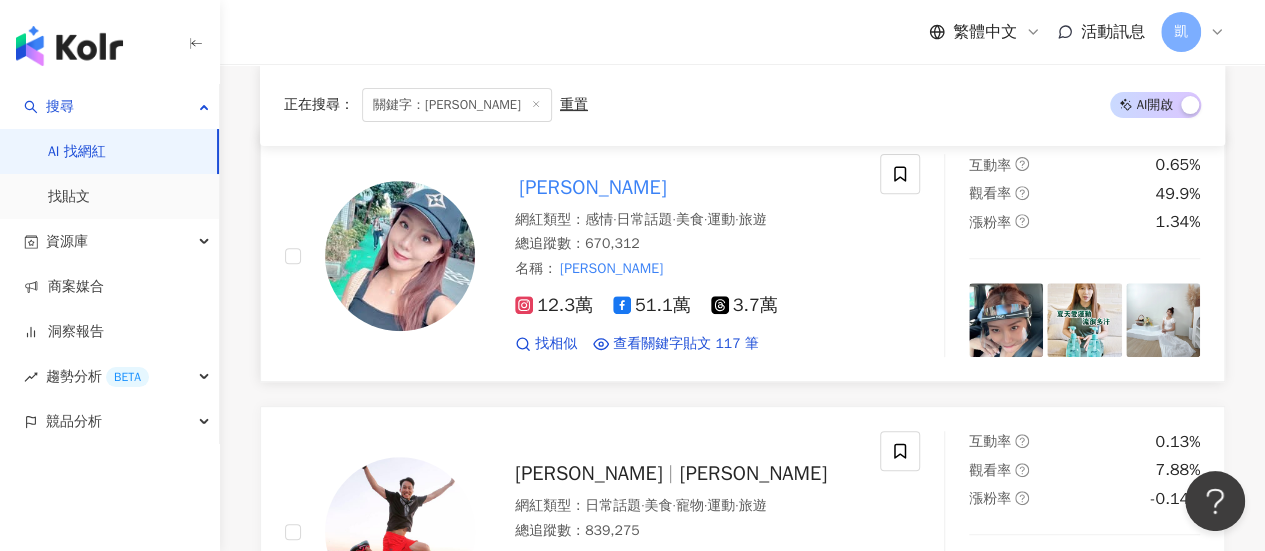 click on "李佩甄" at bounding box center [592, 187] 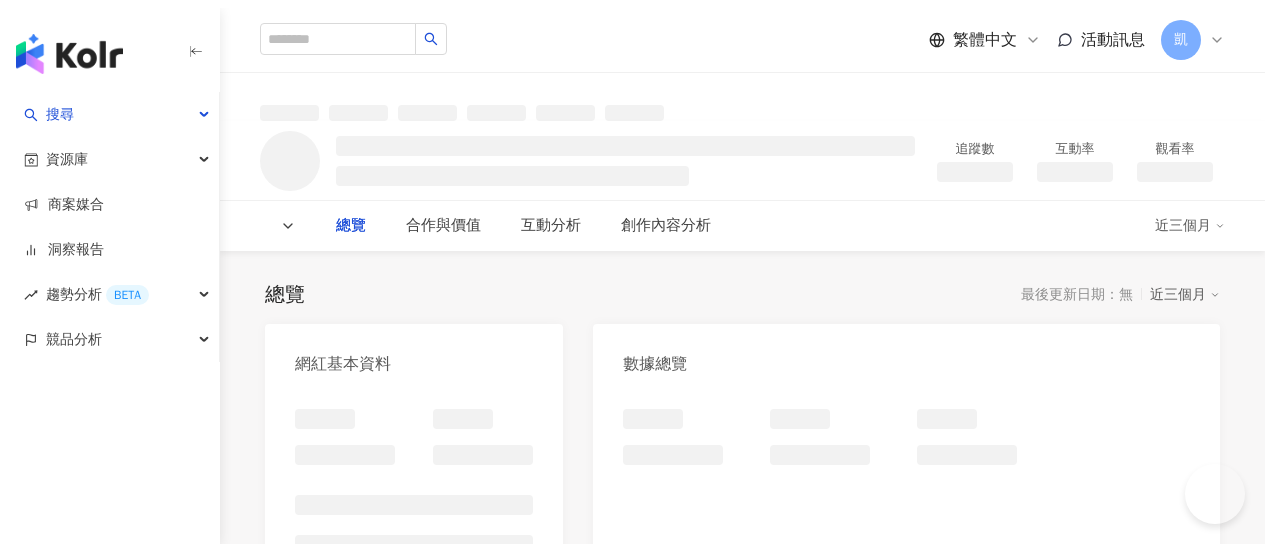 scroll, scrollTop: 0, scrollLeft: 0, axis: both 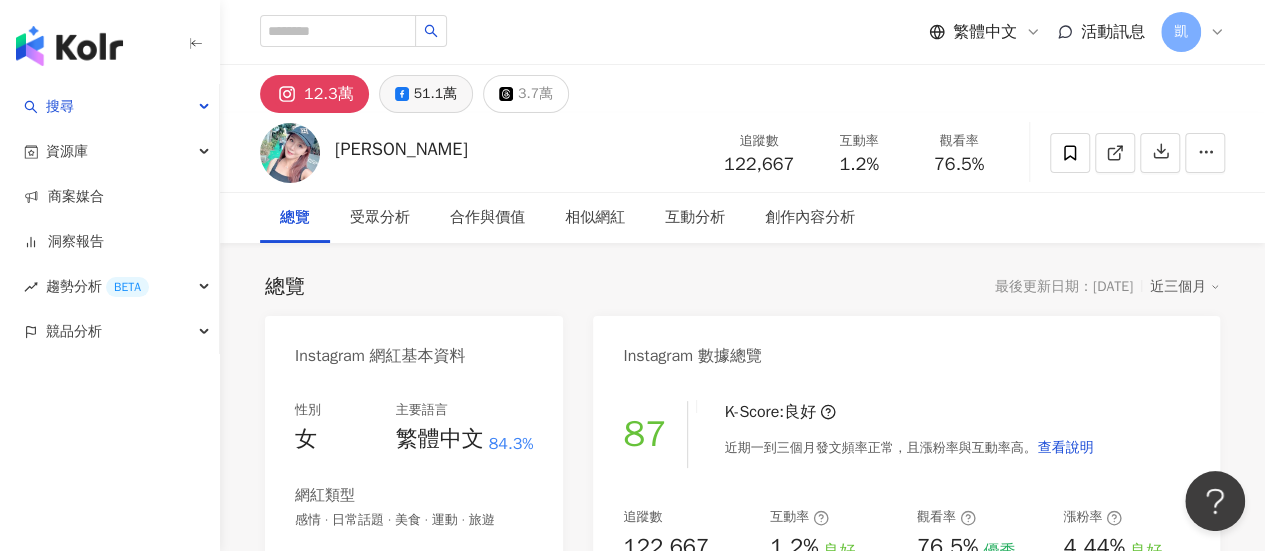 click on "51.1萬" at bounding box center (435, 94) 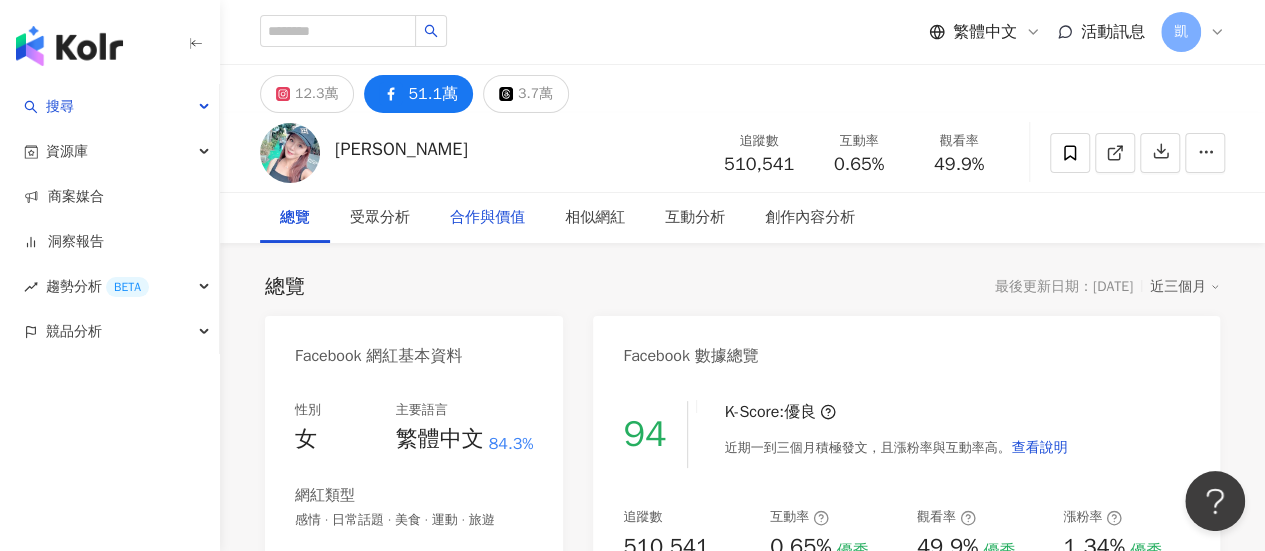 click on "合作與價值" at bounding box center [487, 218] 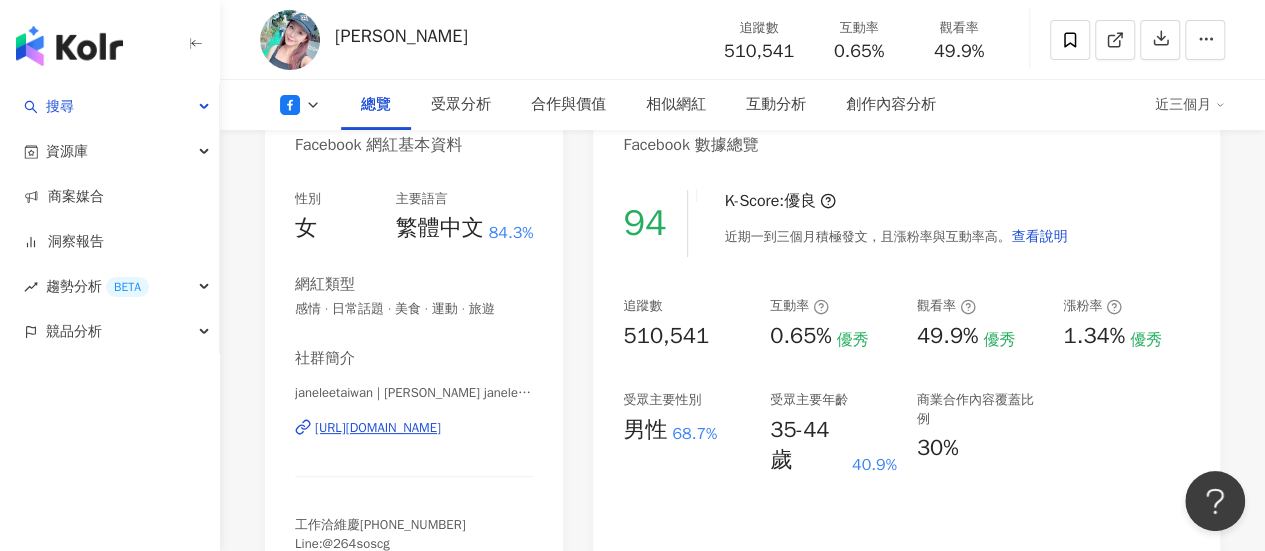 scroll, scrollTop: 0, scrollLeft: 0, axis: both 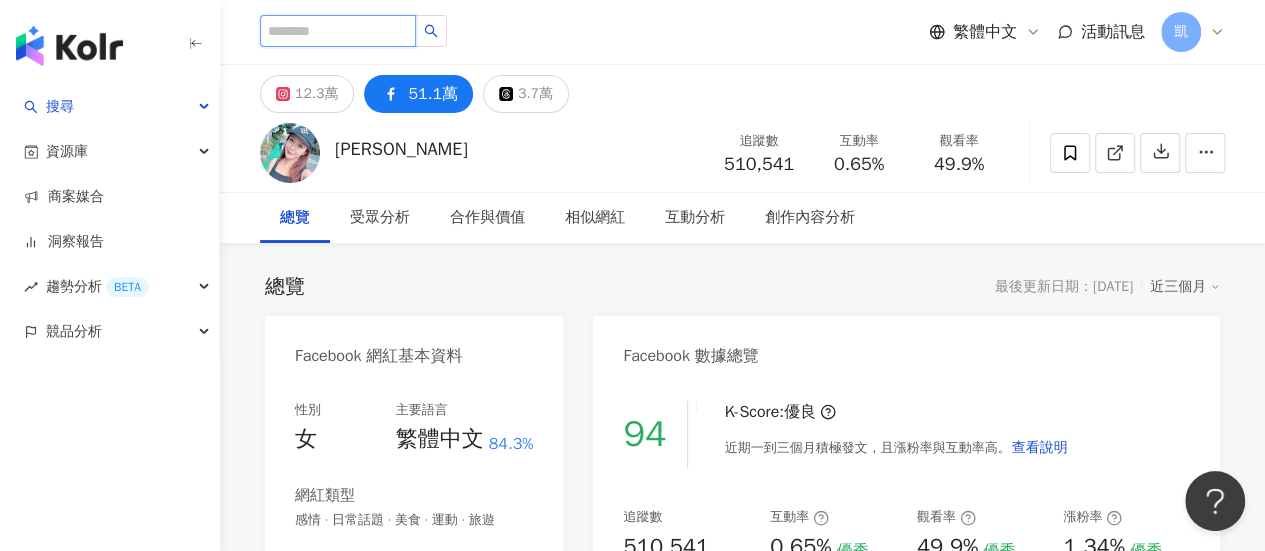 click at bounding box center [338, 31] 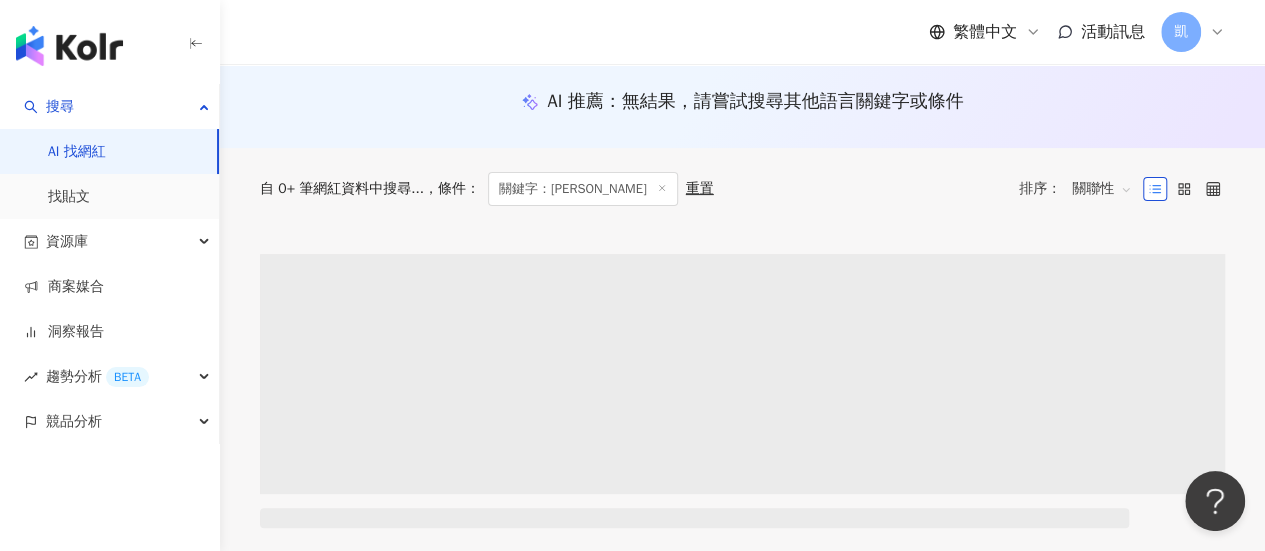 scroll, scrollTop: 200, scrollLeft: 0, axis: vertical 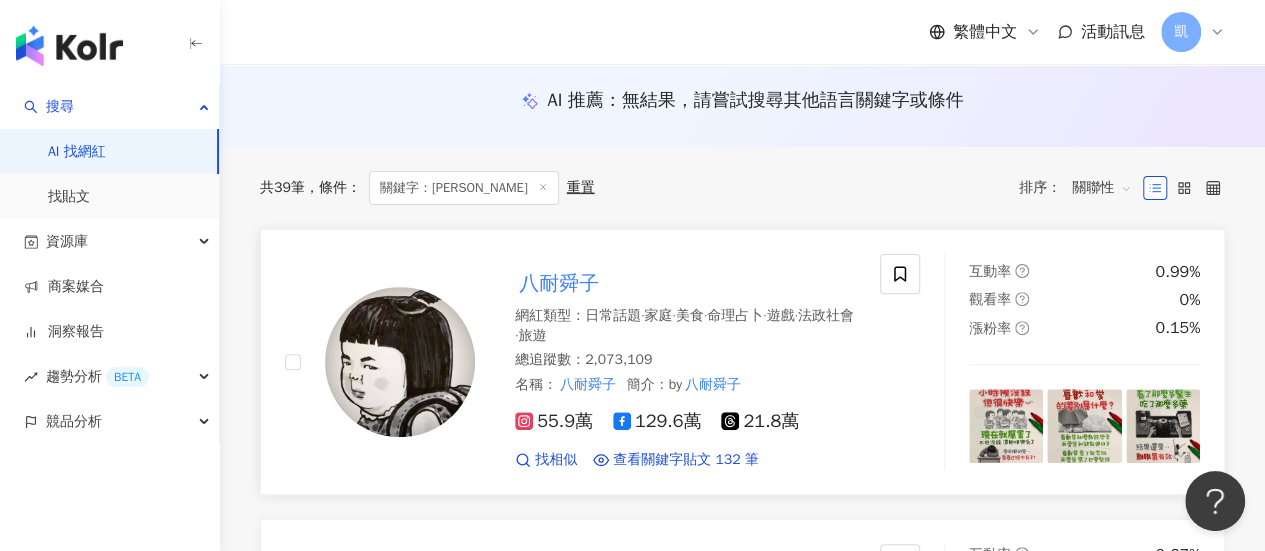 click on "129.6萬" at bounding box center [657, 421] 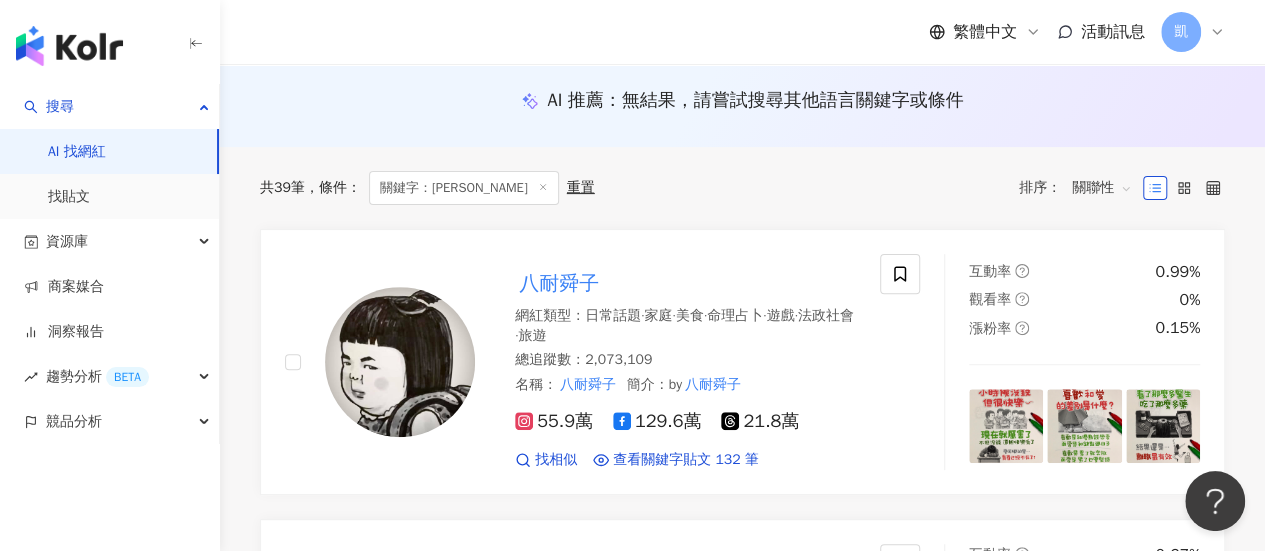 click 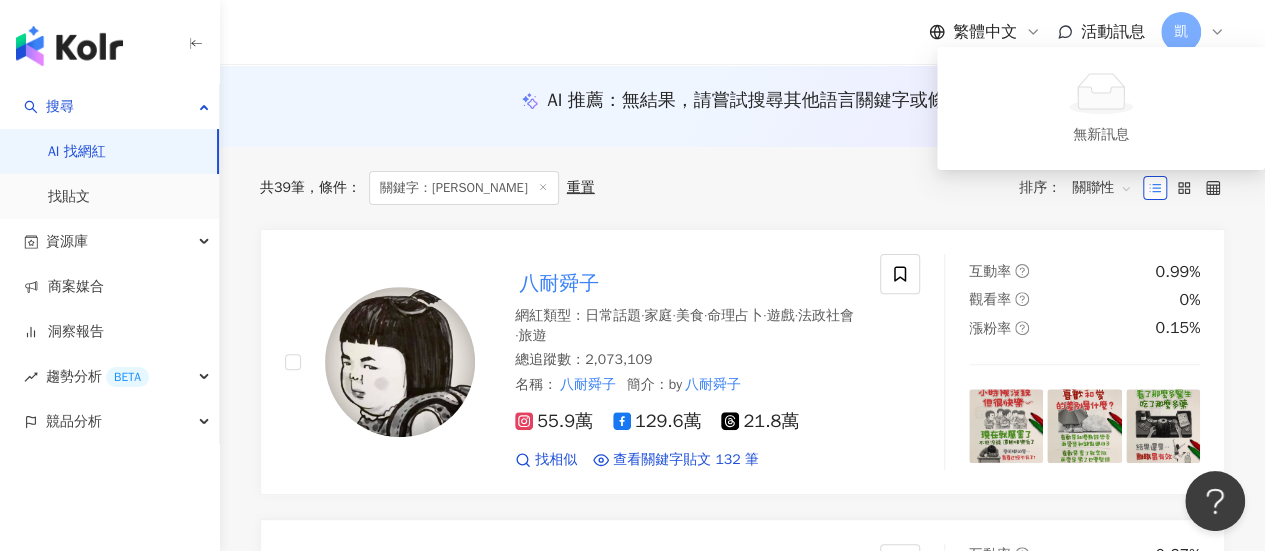 click 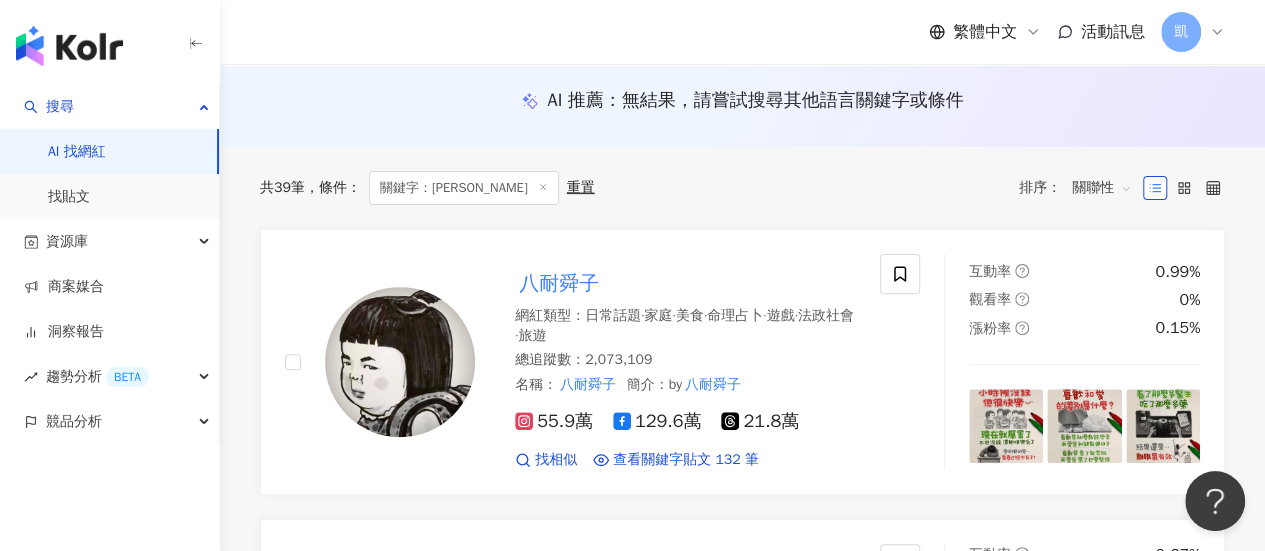 click on "不分平台 **** 台灣 搜尋" at bounding box center (742, -82) 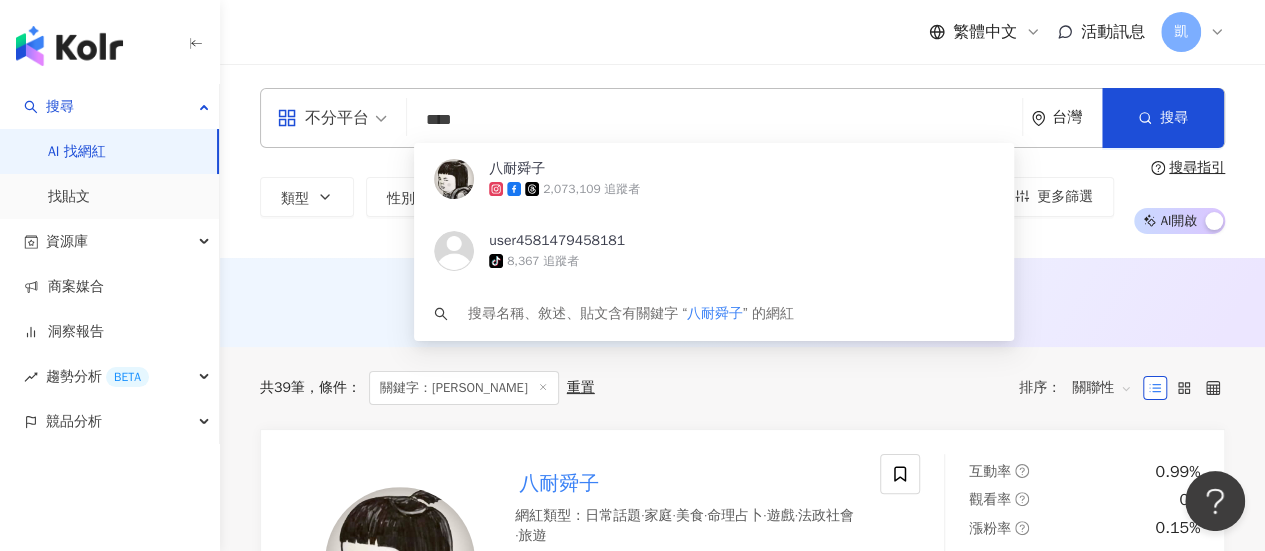 paste 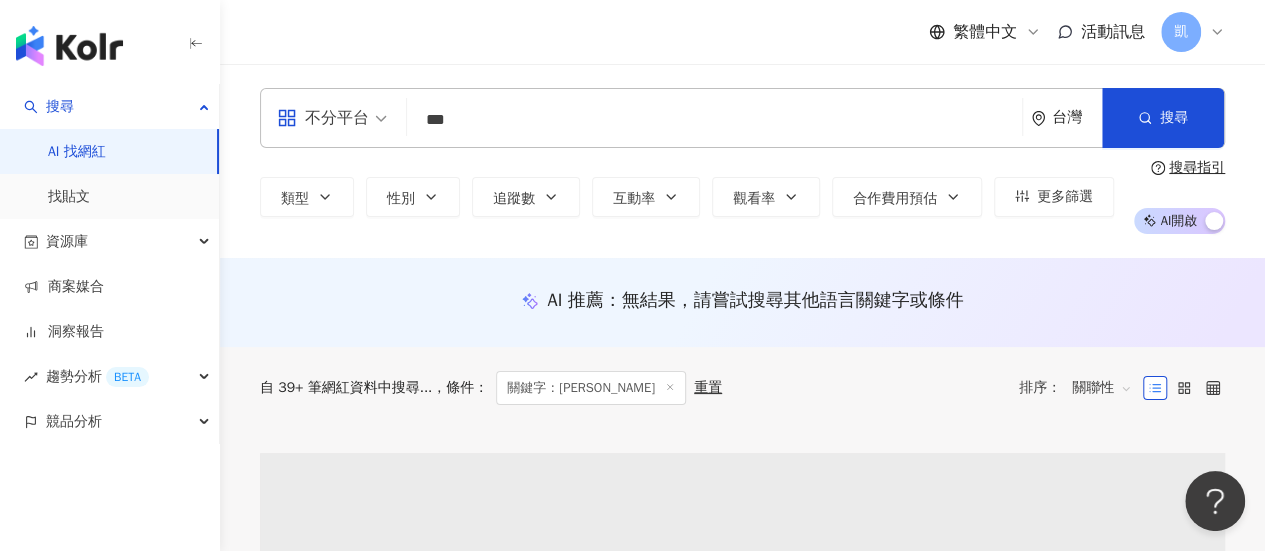 type on "***" 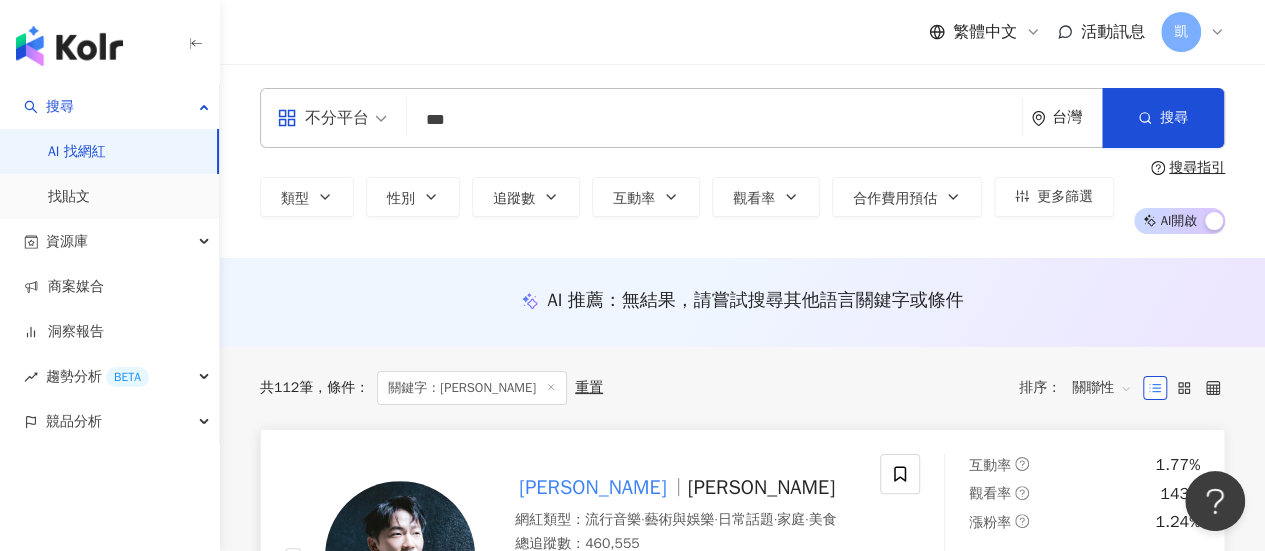 scroll, scrollTop: 300, scrollLeft: 0, axis: vertical 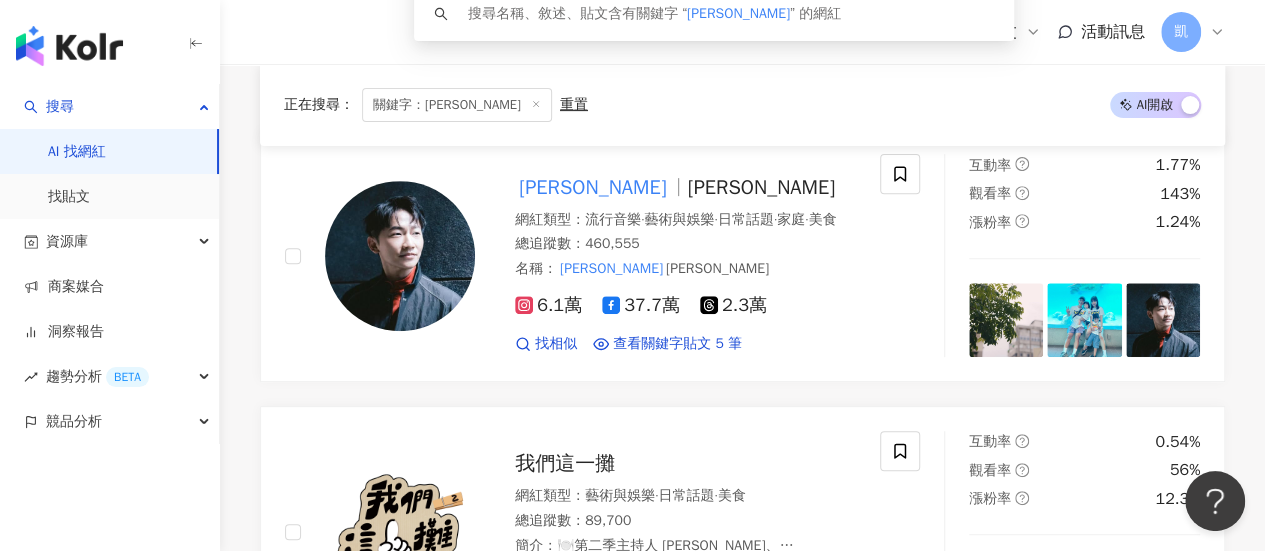 click on "蔡昌憲" at bounding box center (592, 187) 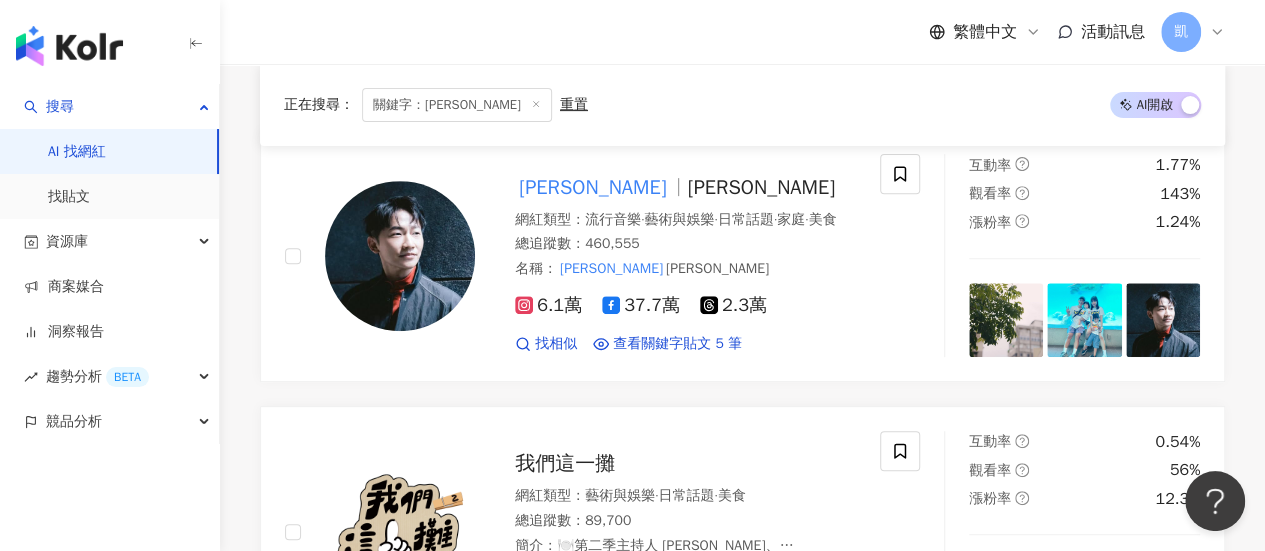 click on "繁體中文 活動訊息 凱" at bounding box center [742, 32] 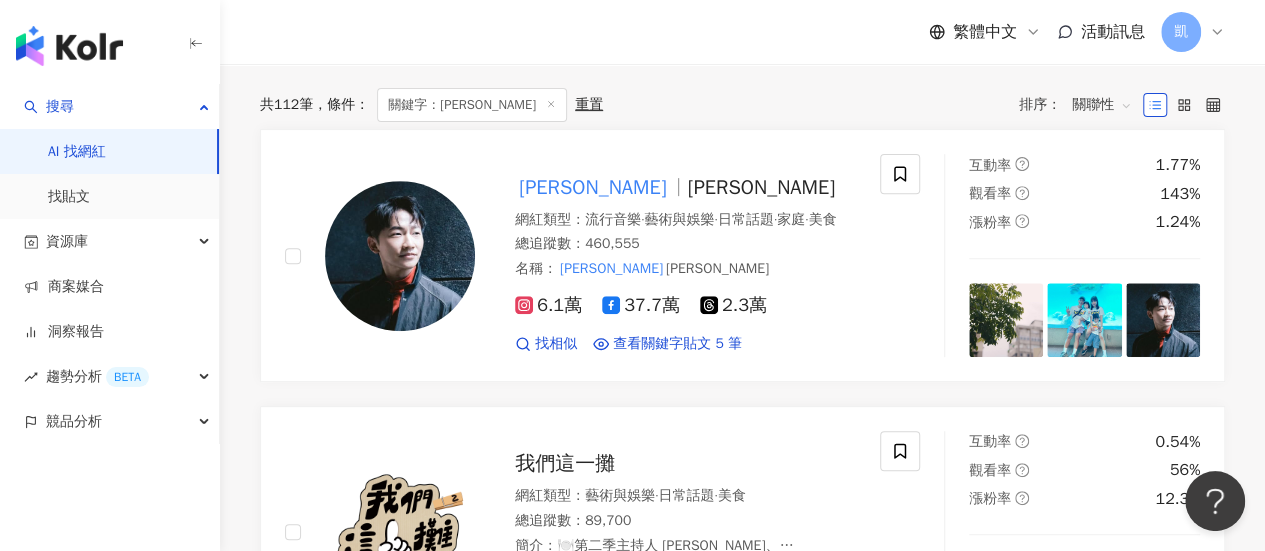 scroll, scrollTop: 0, scrollLeft: 0, axis: both 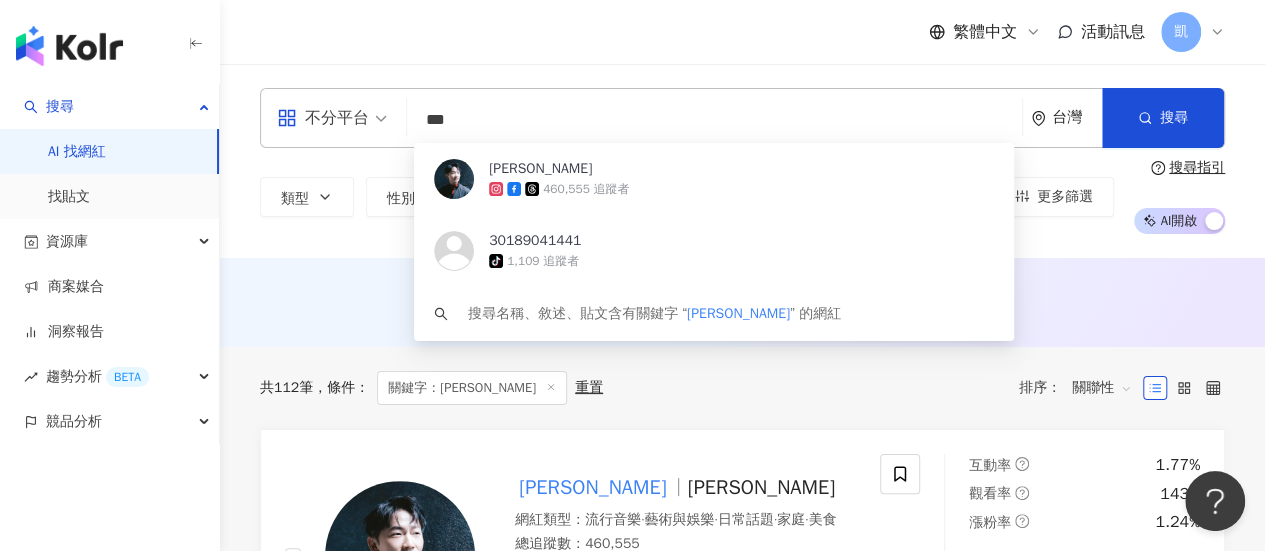 drag, startPoint x: 526, startPoint y: 119, endPoint x: 404, endPoint y: 87, distance: 126.12692 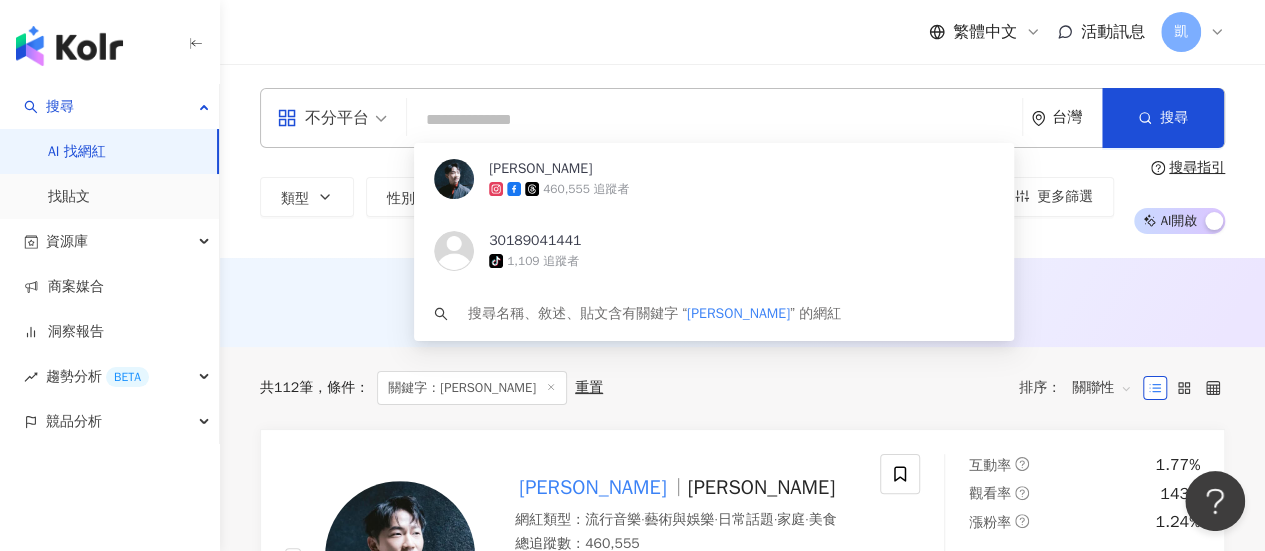 paste on "***" 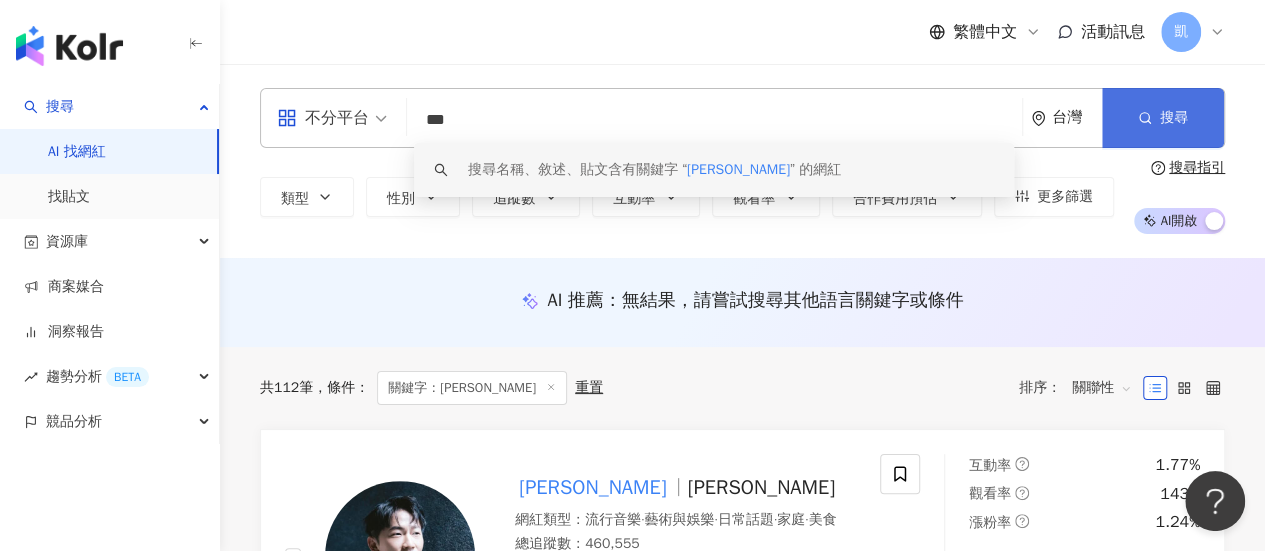 type on "***" 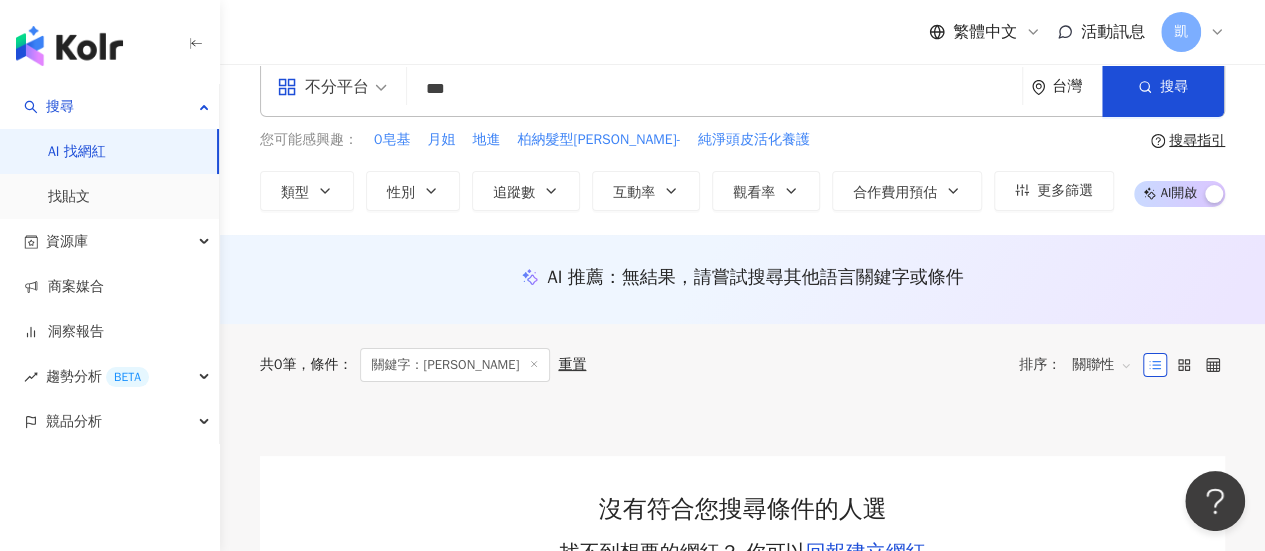 scroll, scrollTop: 0, scrollLeft: 0, axis: both 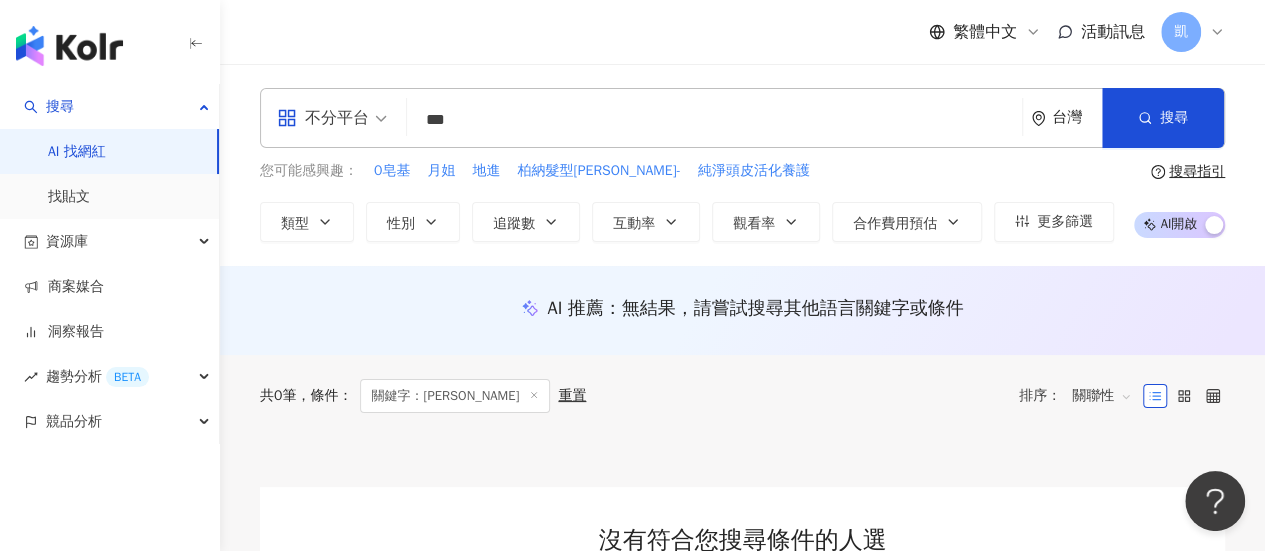 click on "***" at bounding box center (714, 120) 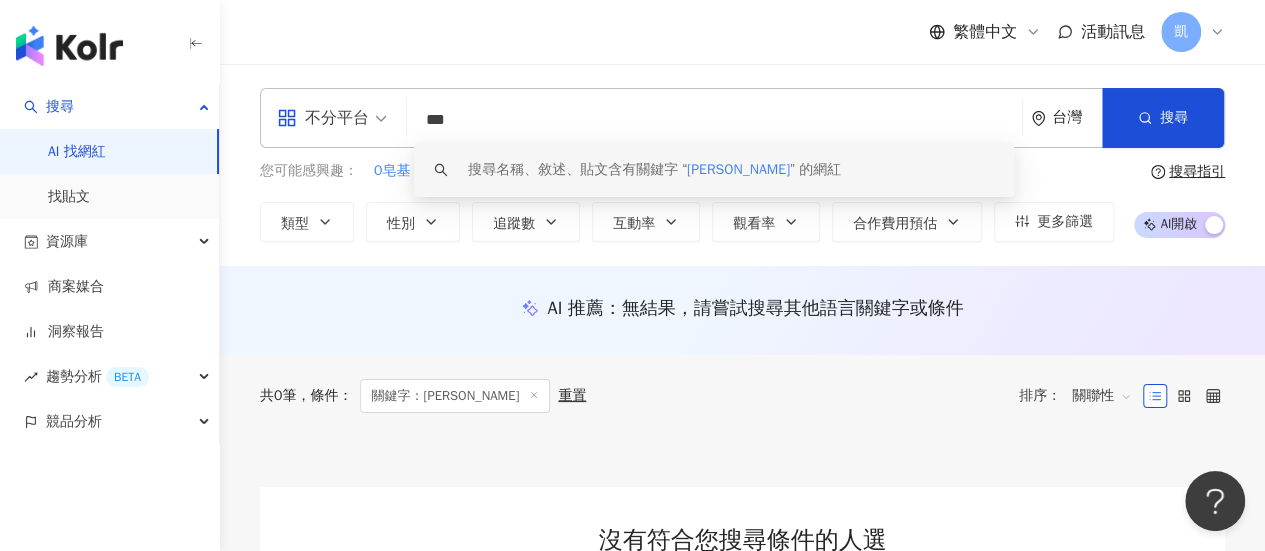 drag, startPoint x: 905, startPoint y: 113, endPoint x: 482, endPoint y: 85, distance: 423.9257 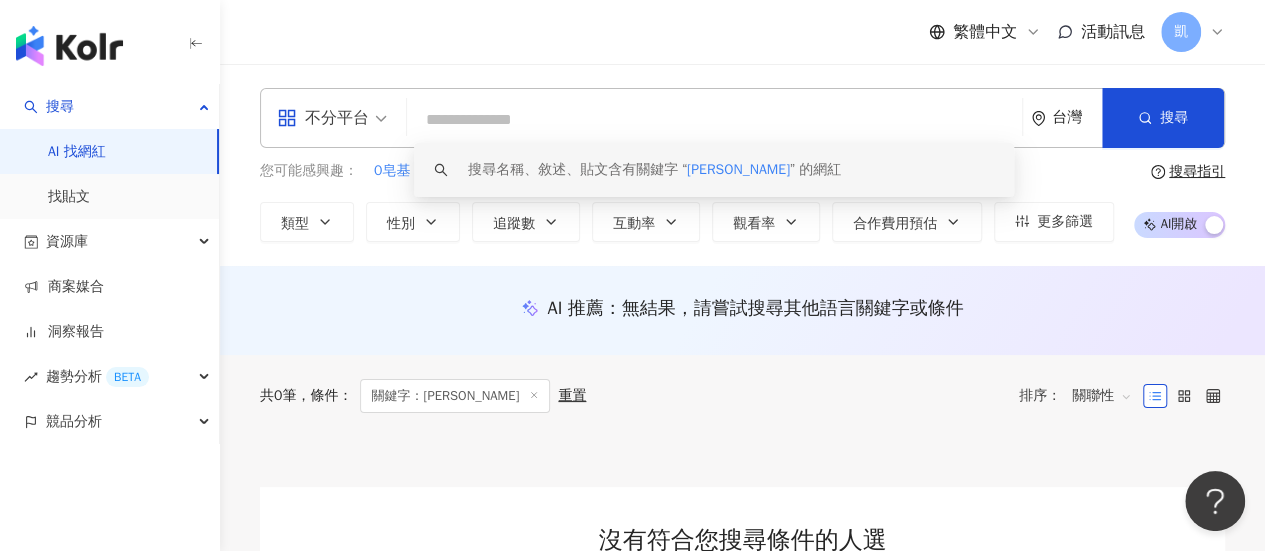 paste on "***" 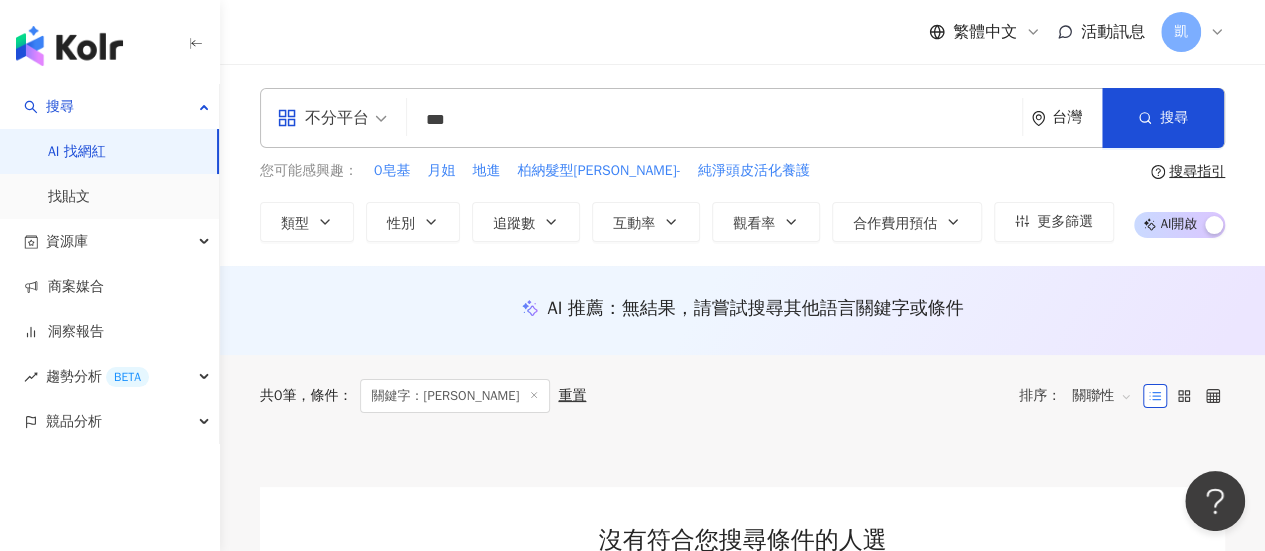 type on "***" 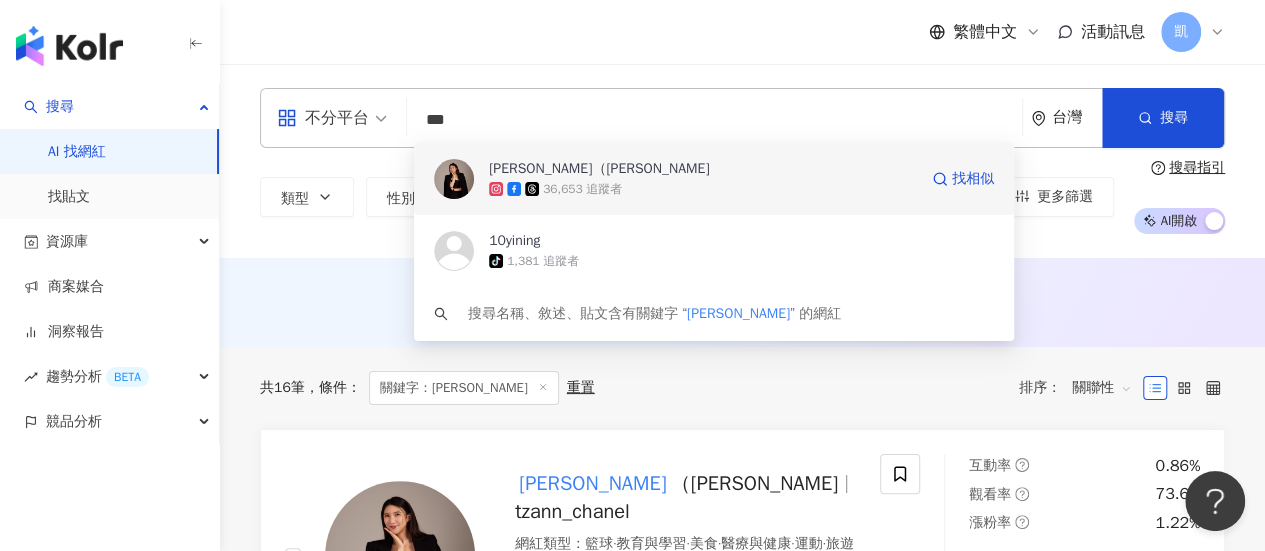 click on "36,653   追蹤者" at bounding box center (703, 189) 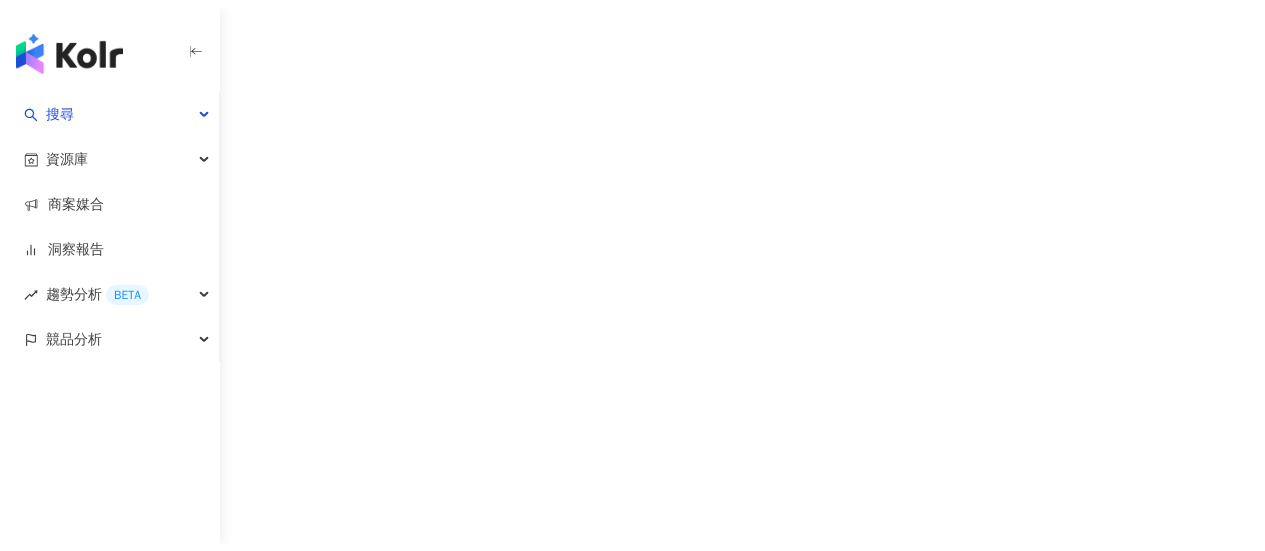 scroll, scrollTop: 0, scrollLeft: 0, axis: both 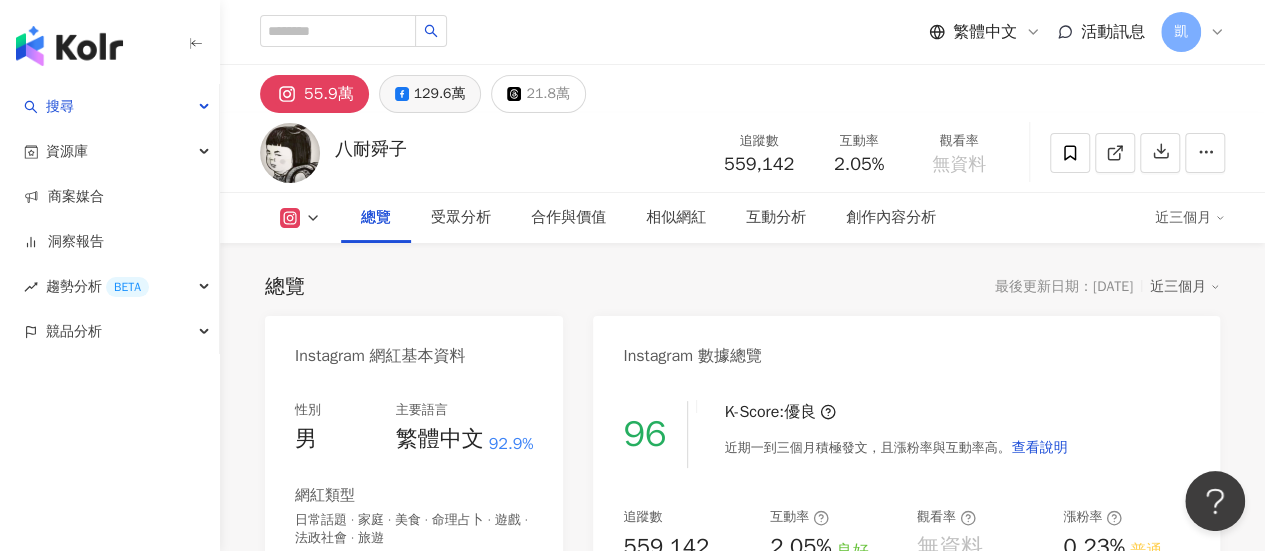 click on "129.6萬" at bounding box center [440, 94] 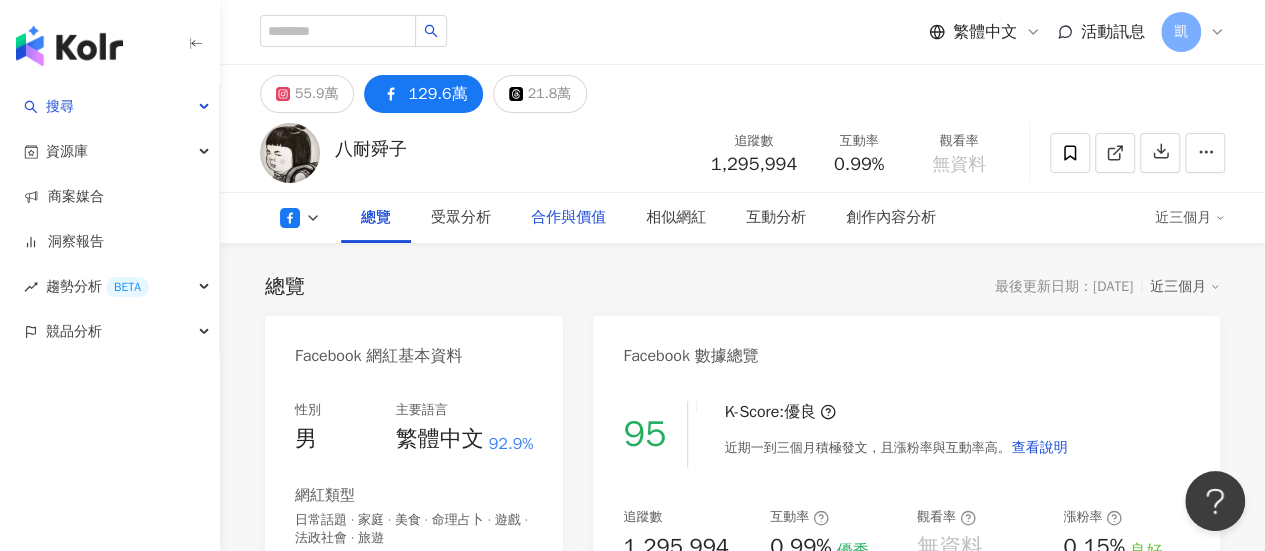 click on "合作與價值" at bounding box center (568, 218) 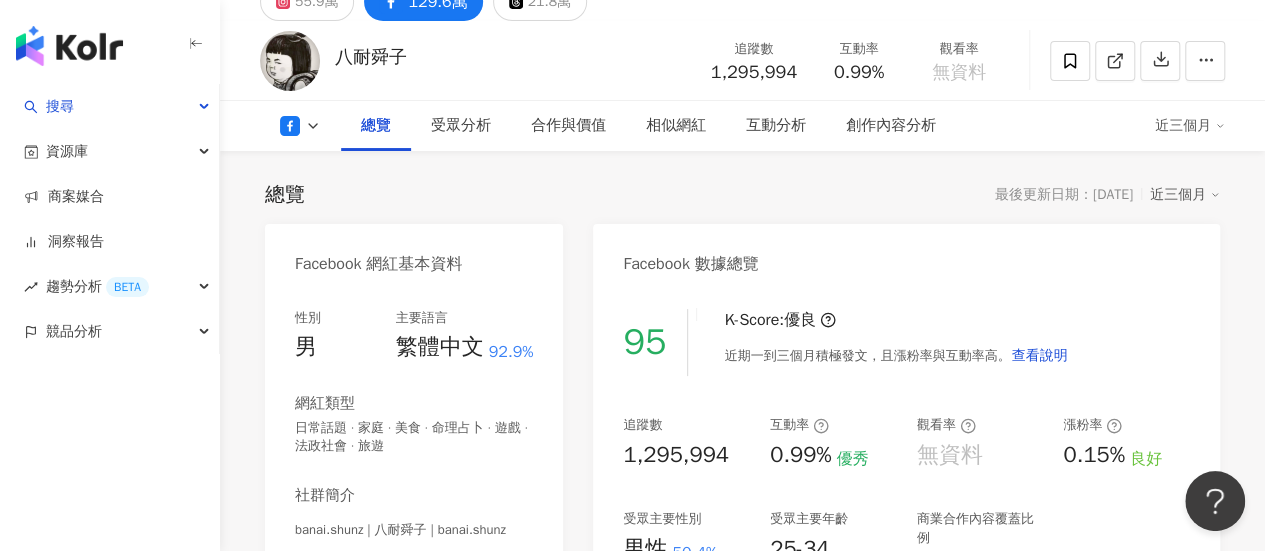 scroll, scrollTop: 0, scrollLeft: 0, axis: both 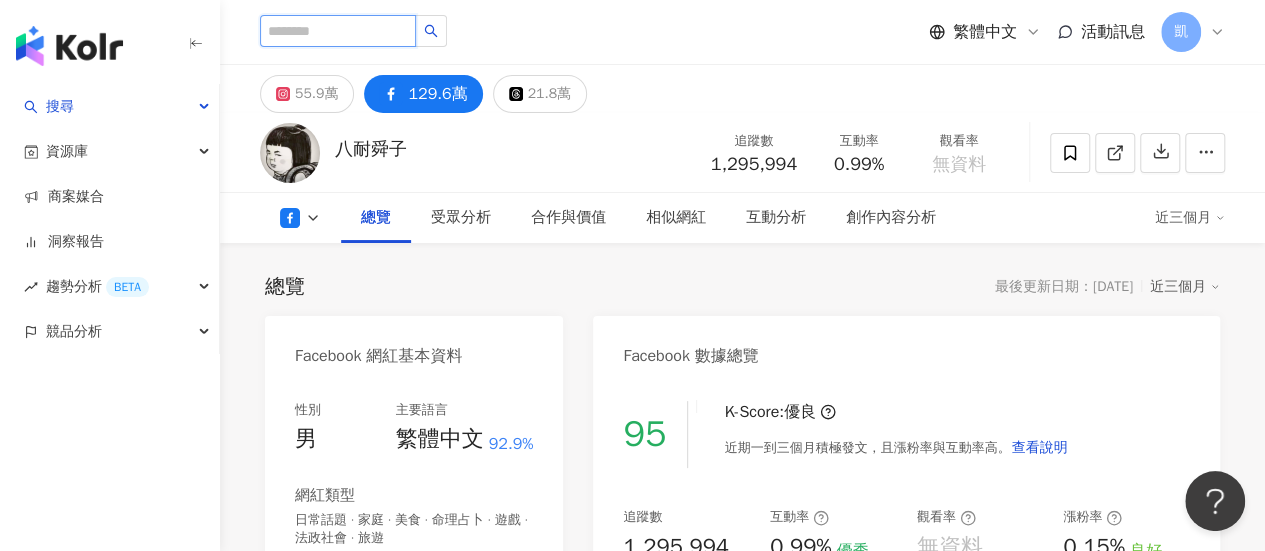 click at bounding box center (338, 31) 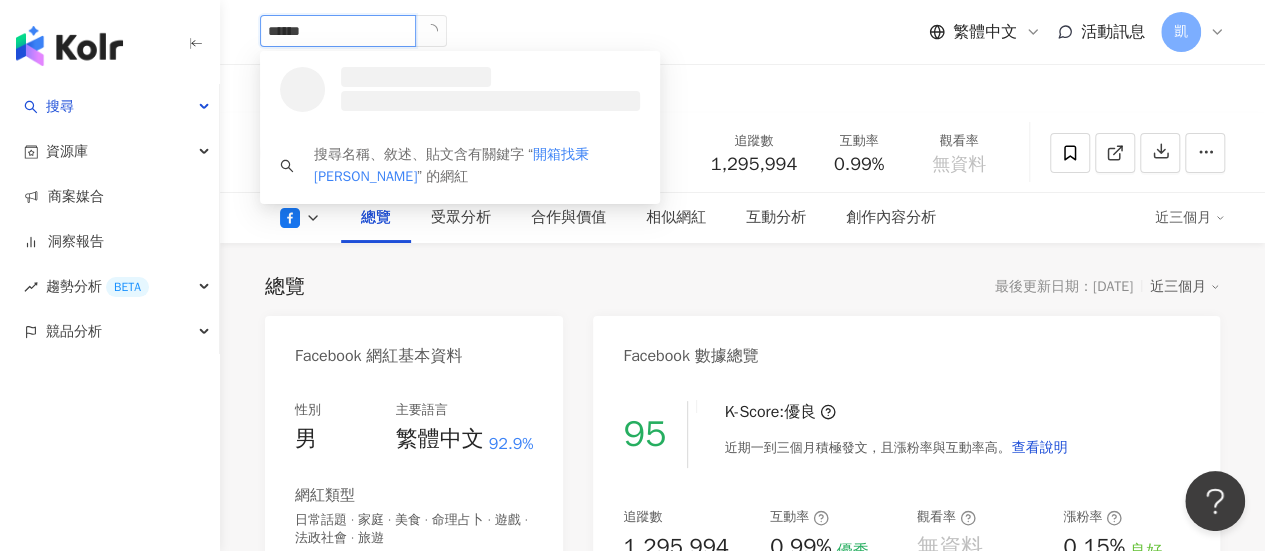 type on "*****" 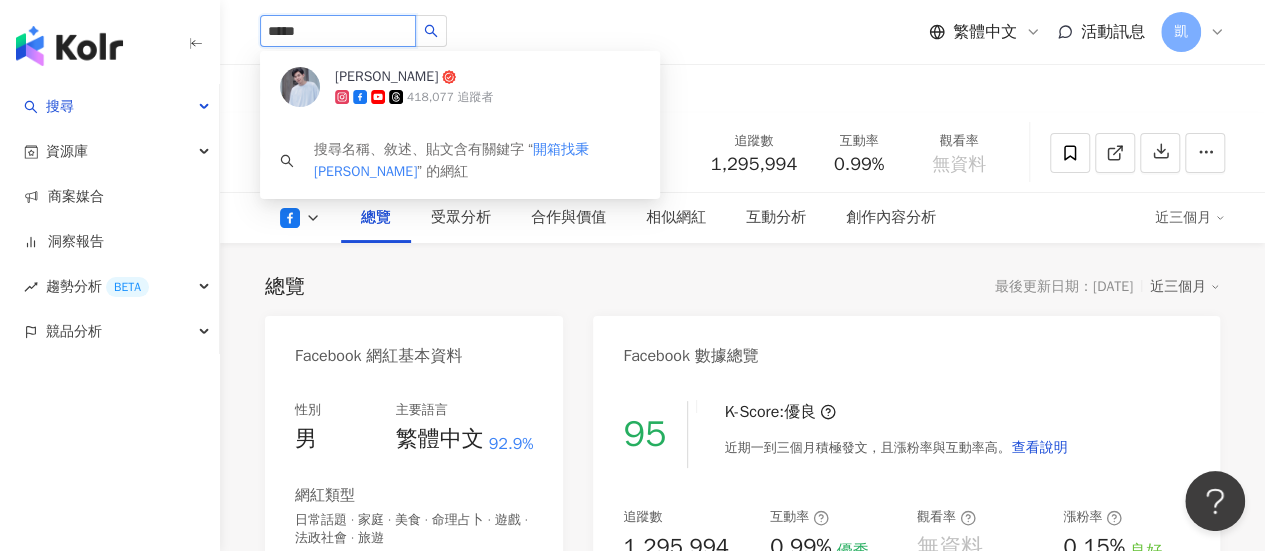 click on "*****" at bounding box center (338, 31) 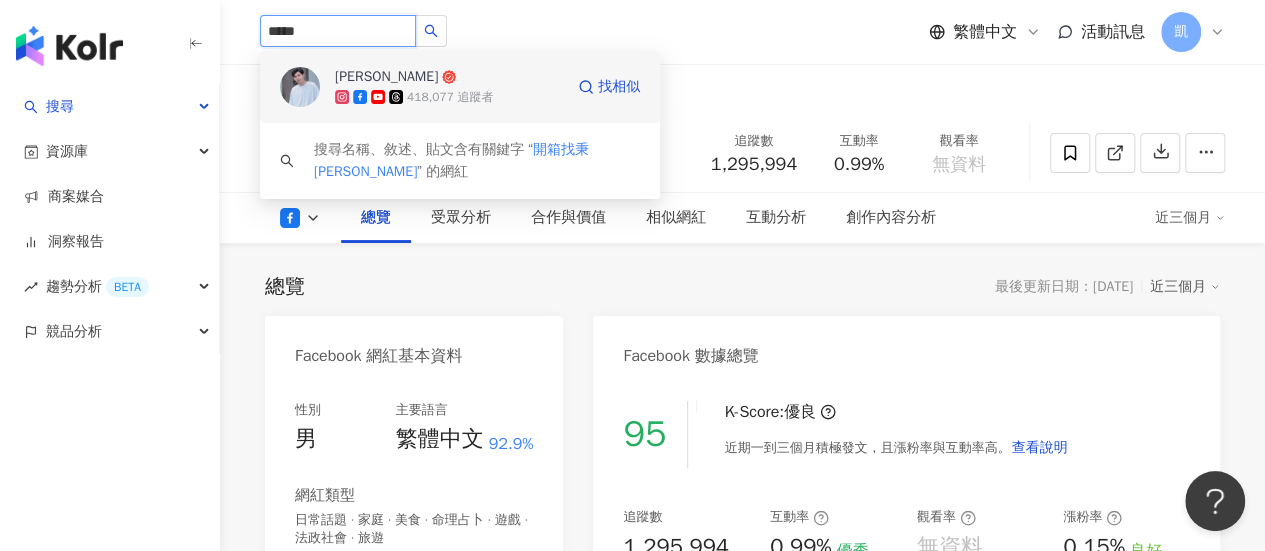 click on "[PERSON_NAME]" at bounding box center (400, 77) 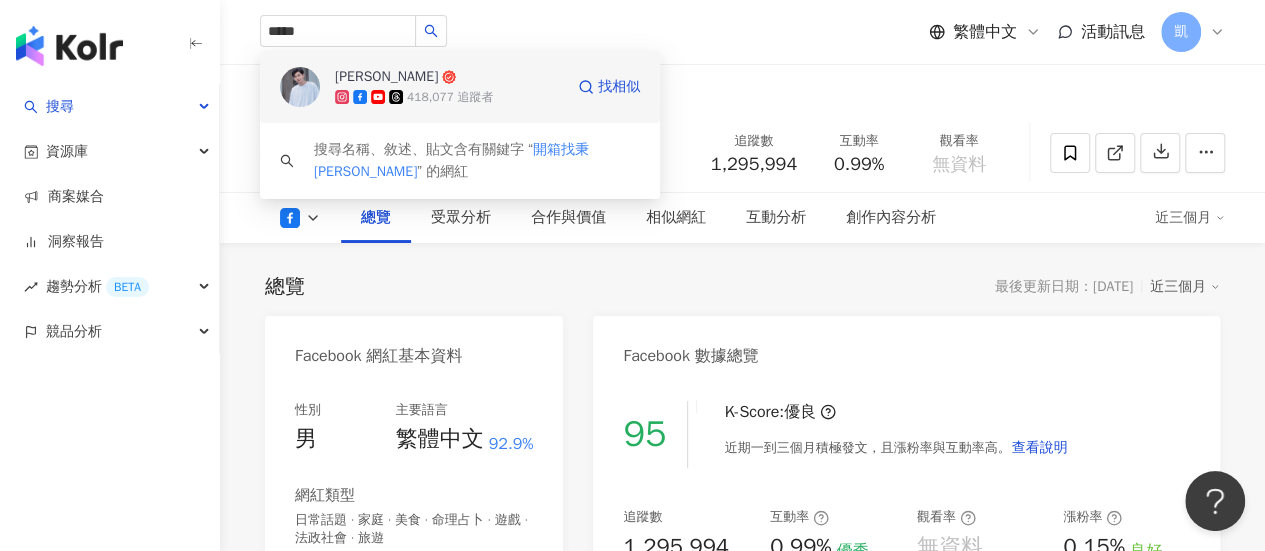type 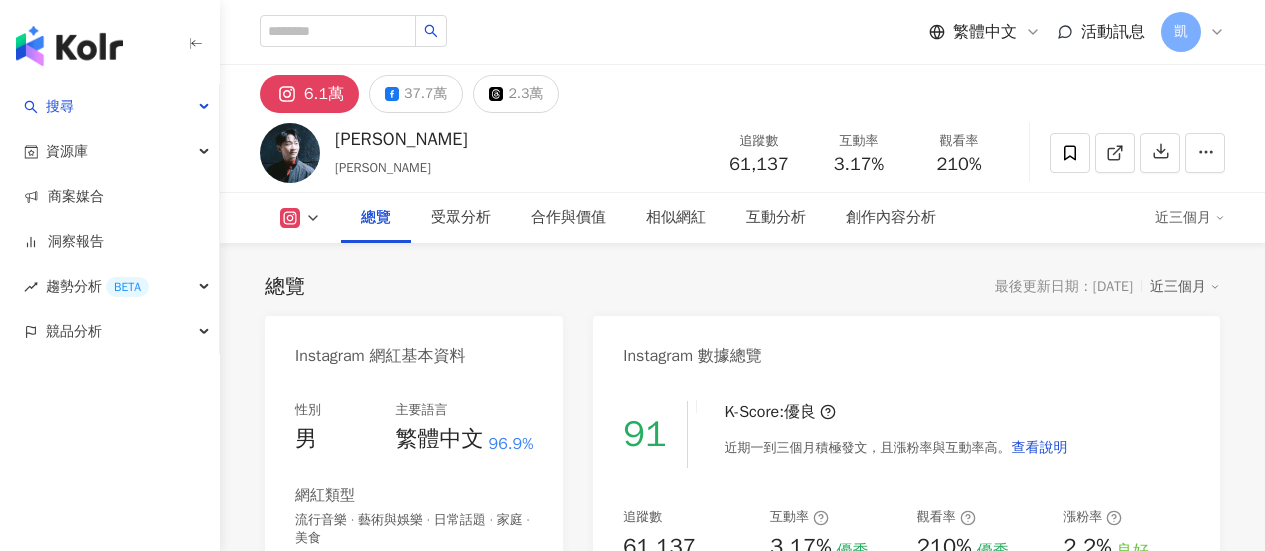 scroll, scrollTop: 0, scrollLeft: 0, axis: both 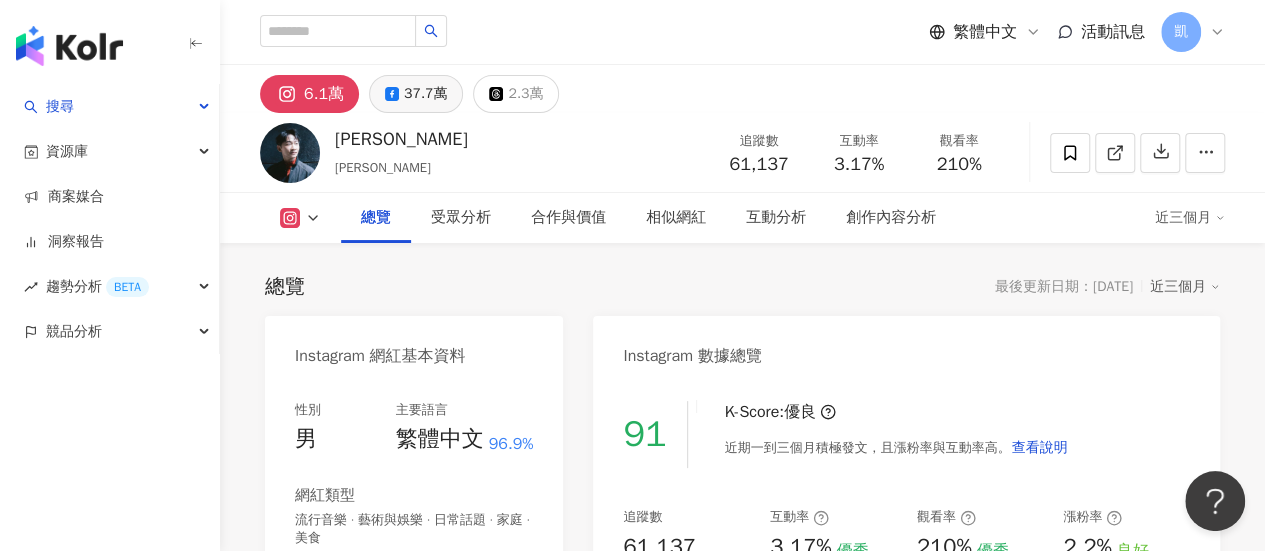 click on "37.7萬" at bounding box center [425, 94] 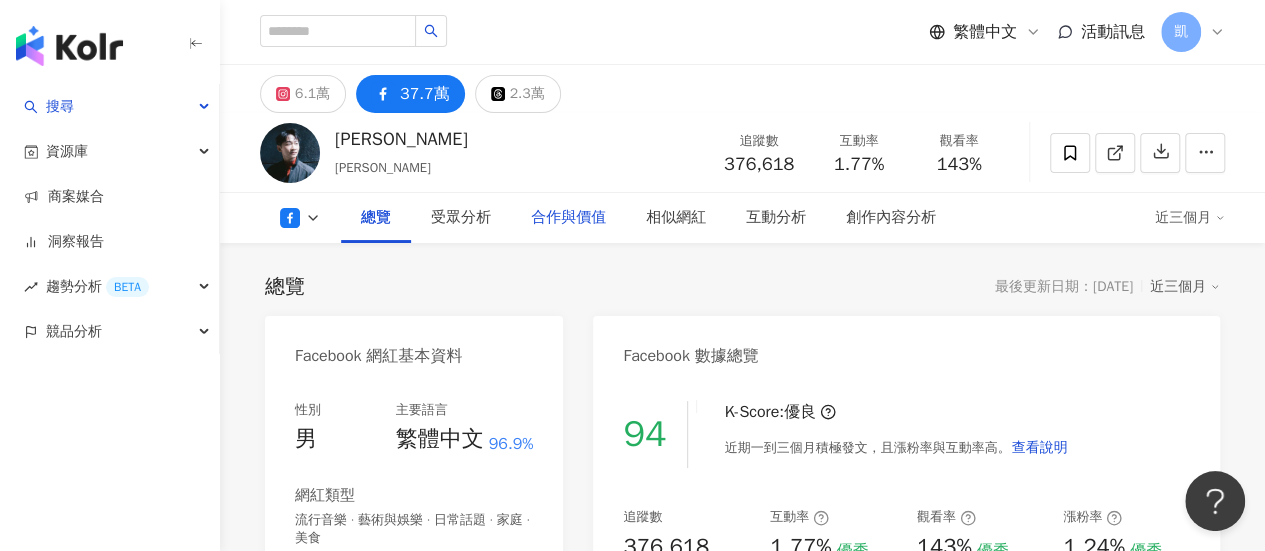 click on "合作與價值" at bounding box center (568, 218) 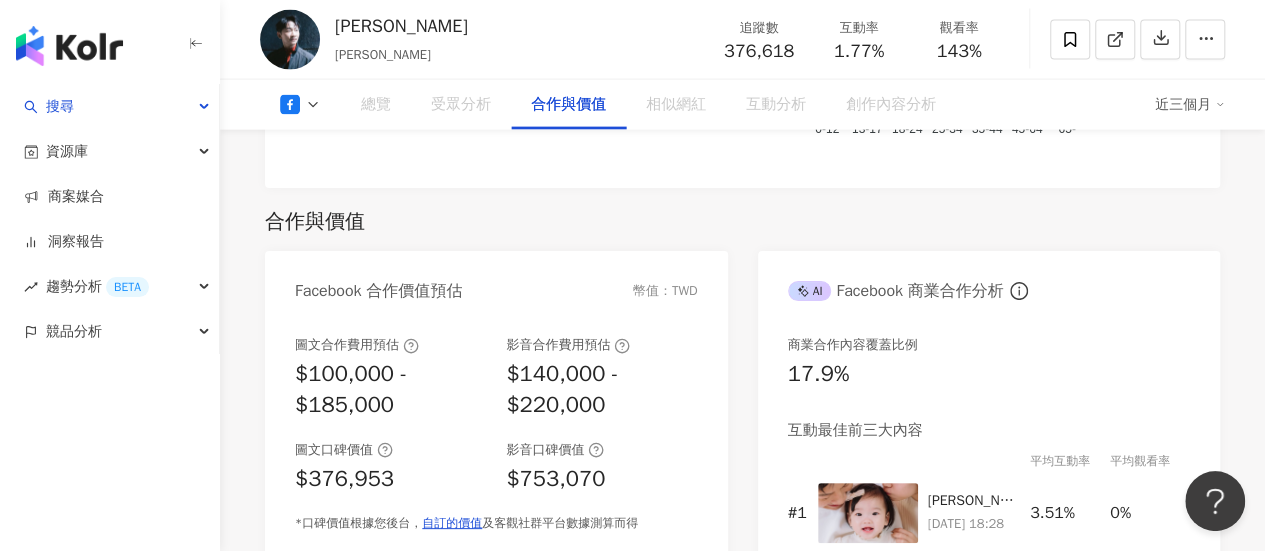 scroll, scrollTop: 2292, scrollLeft: 0, axis: vertical 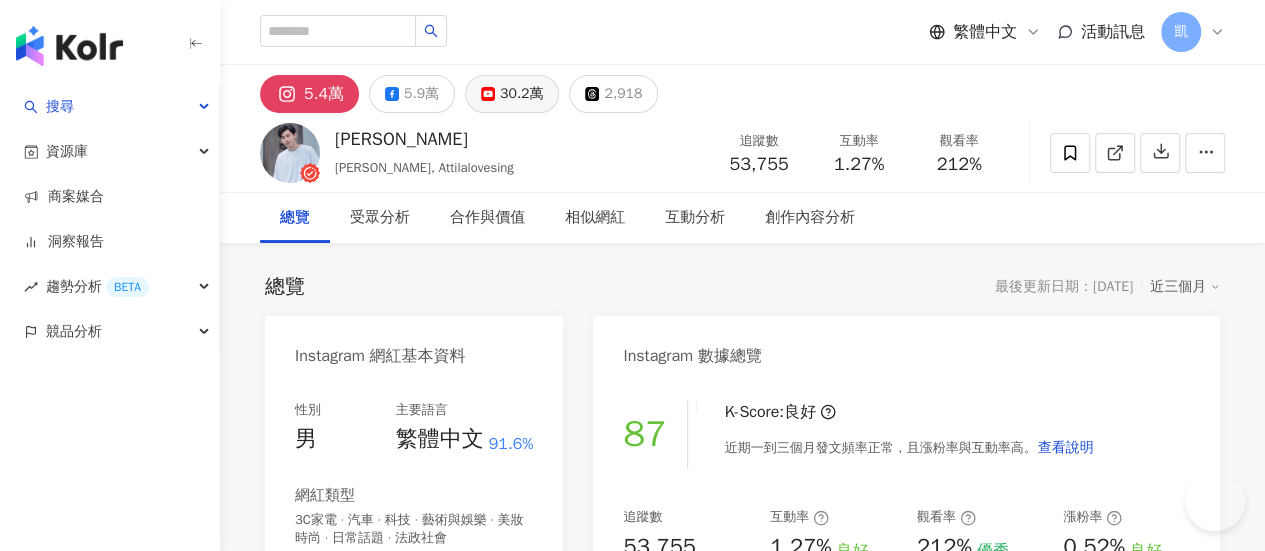 click on "30.2萬" at bounding box center (521, 94) 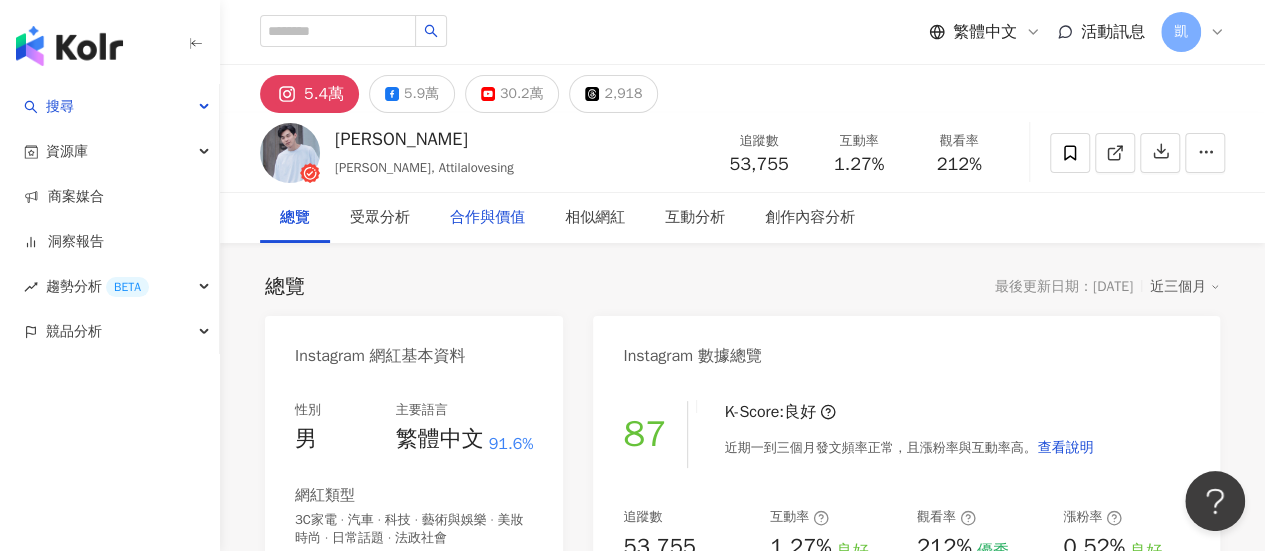 scroll, scrollTop: 0, scrollLeft: 0, axis: both 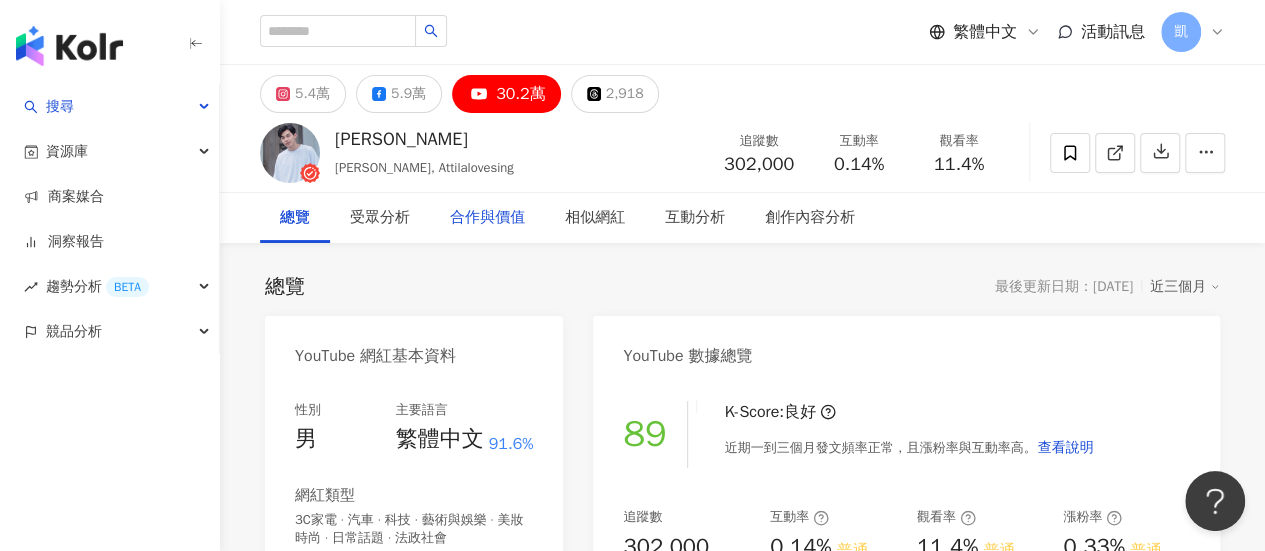 click on "合作與價值" at bounding box center (487, 218) 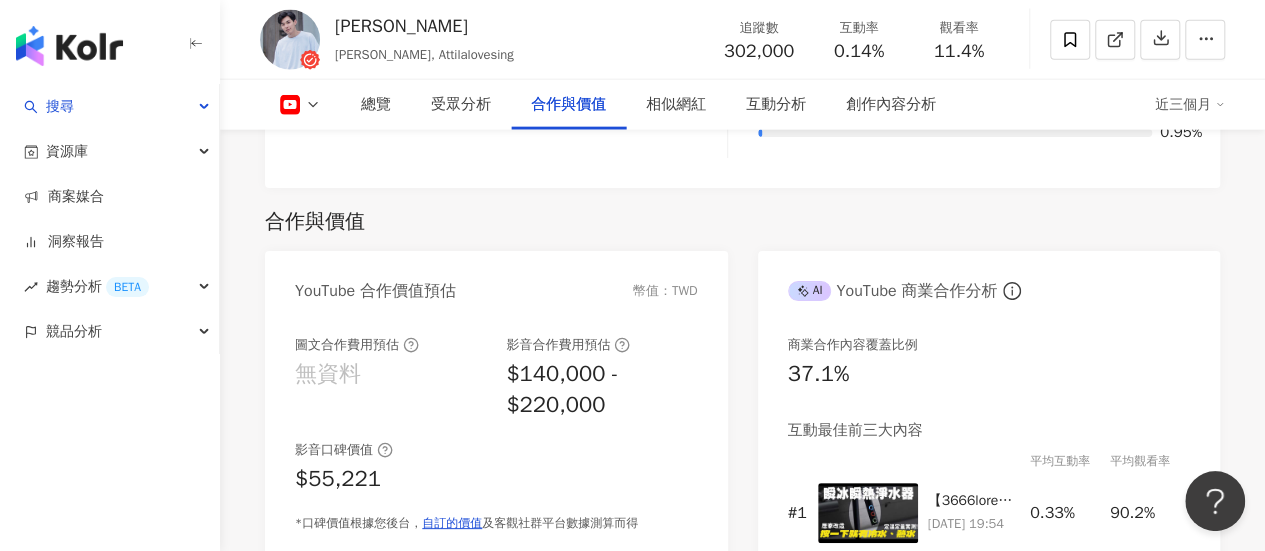 scroll, scrollTop: 2414, scrollLeft: 0, axis: vertical 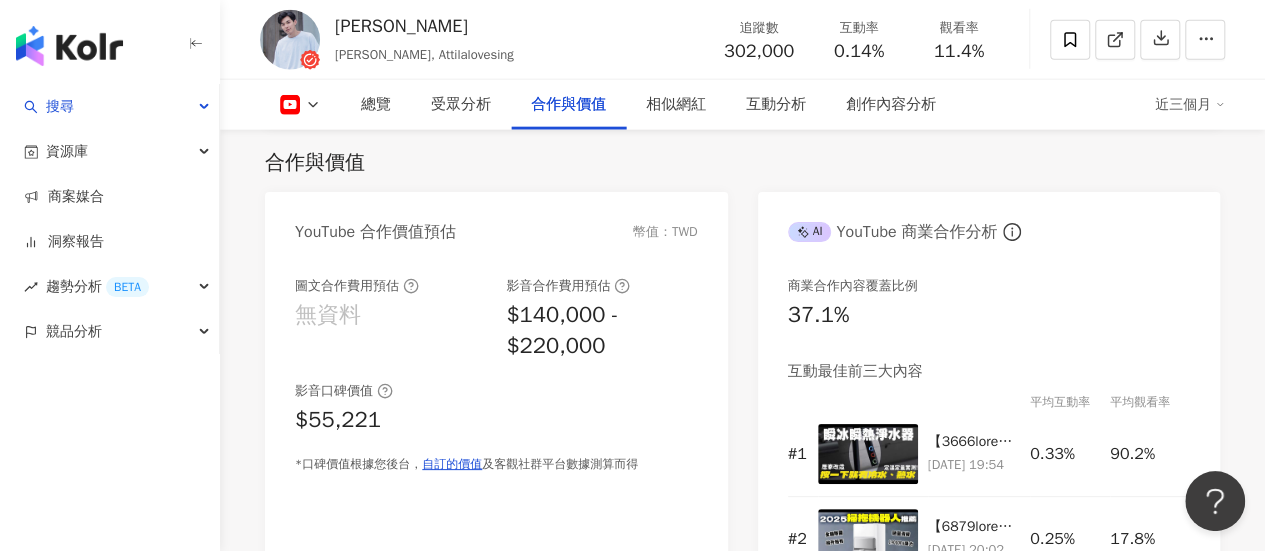 click 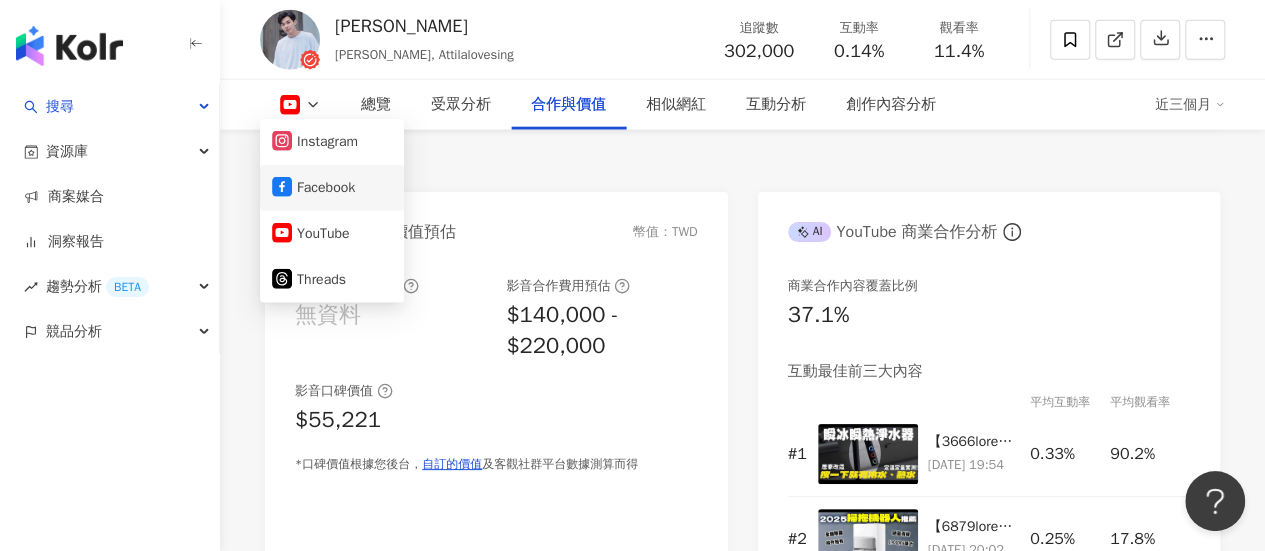 click on "Facebook" at bounding box center (332, 188) 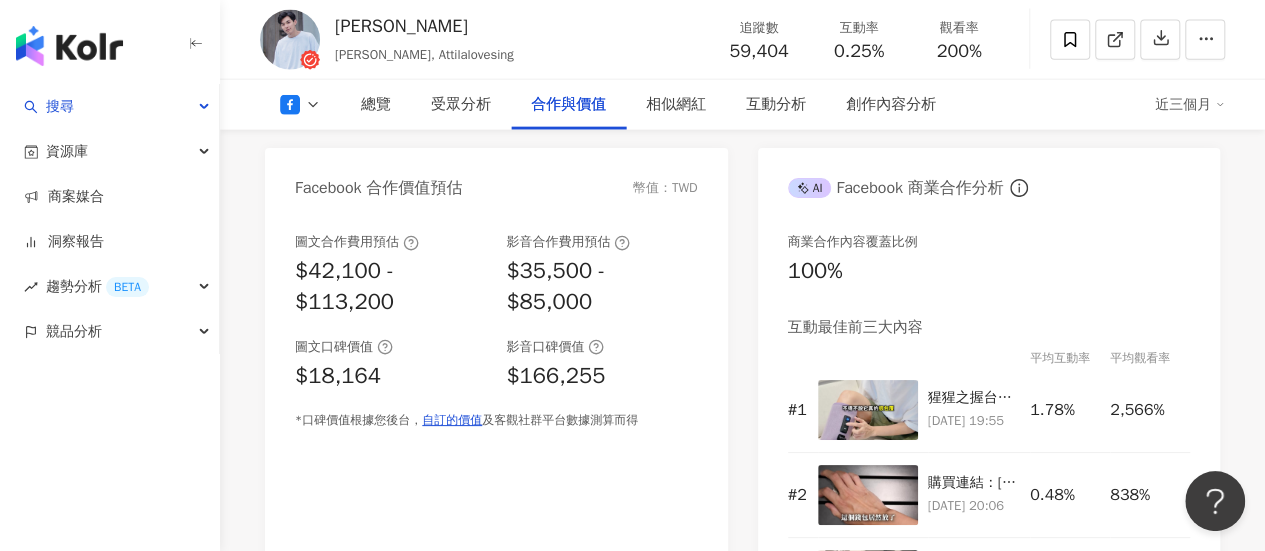 scroll, scrollTop: 2376, scrollLeft: 0, axis: vertical 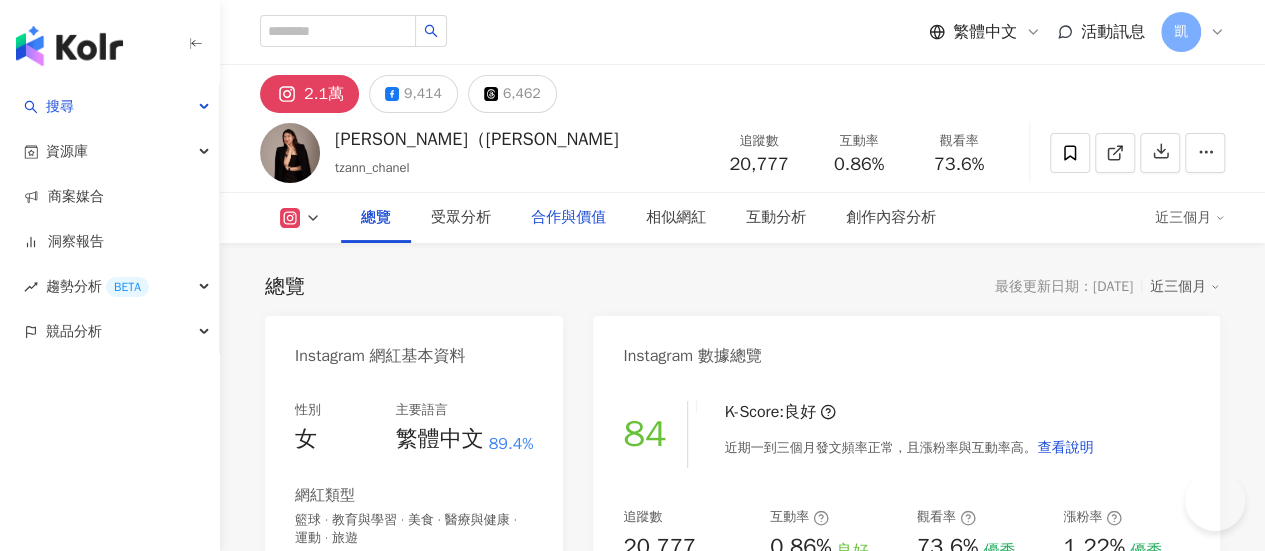 click on "合作與價值" at bounding box center (568, 218) 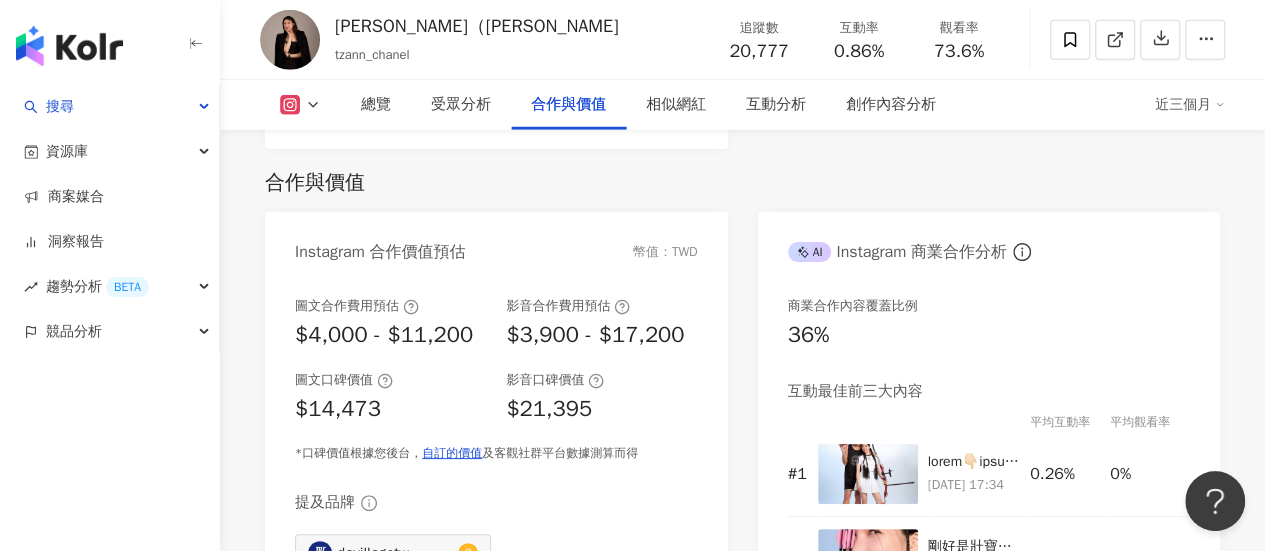 scroll, scrollTop: 0, scrollLeft: 0, axis: both 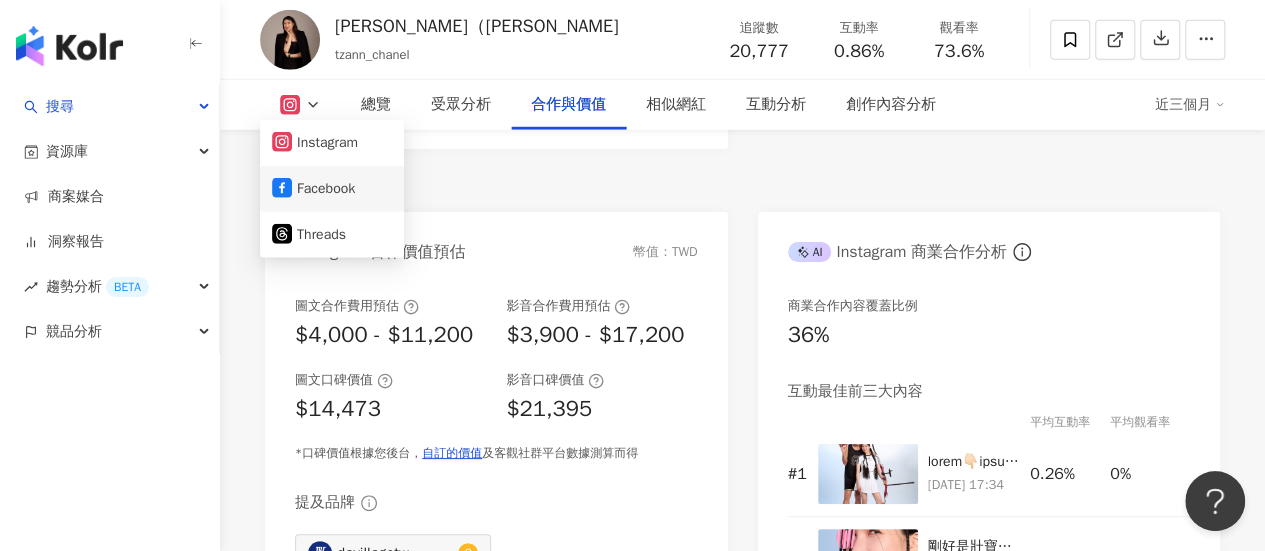 click on "Facebook" at bounding box center [332, 189] 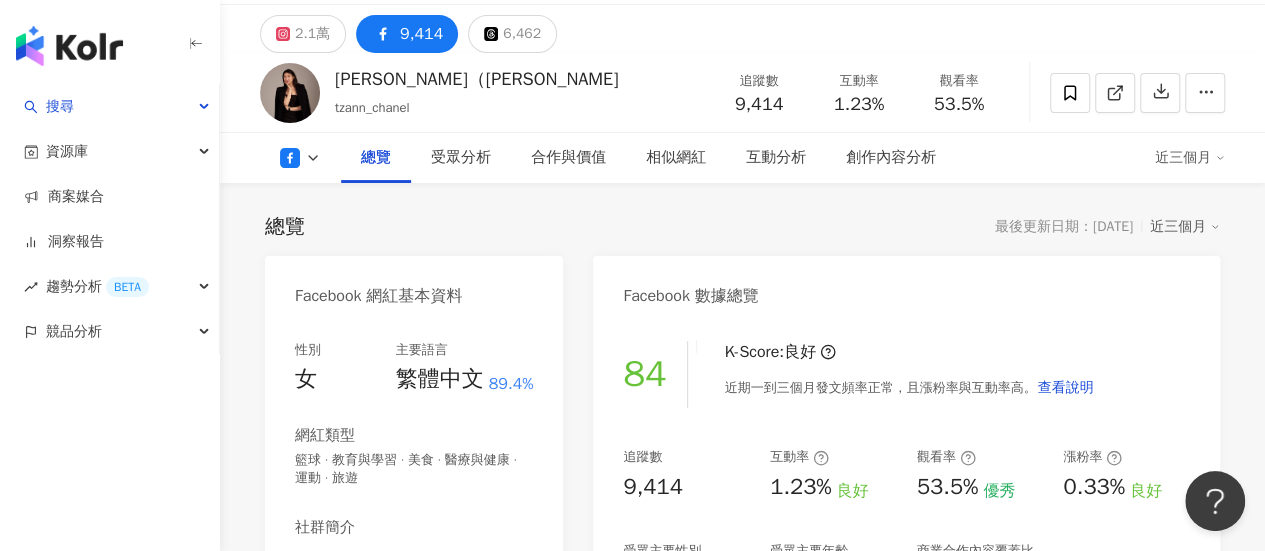 scroll, scrollTop: 0, scrollLeft: 0, axis: both 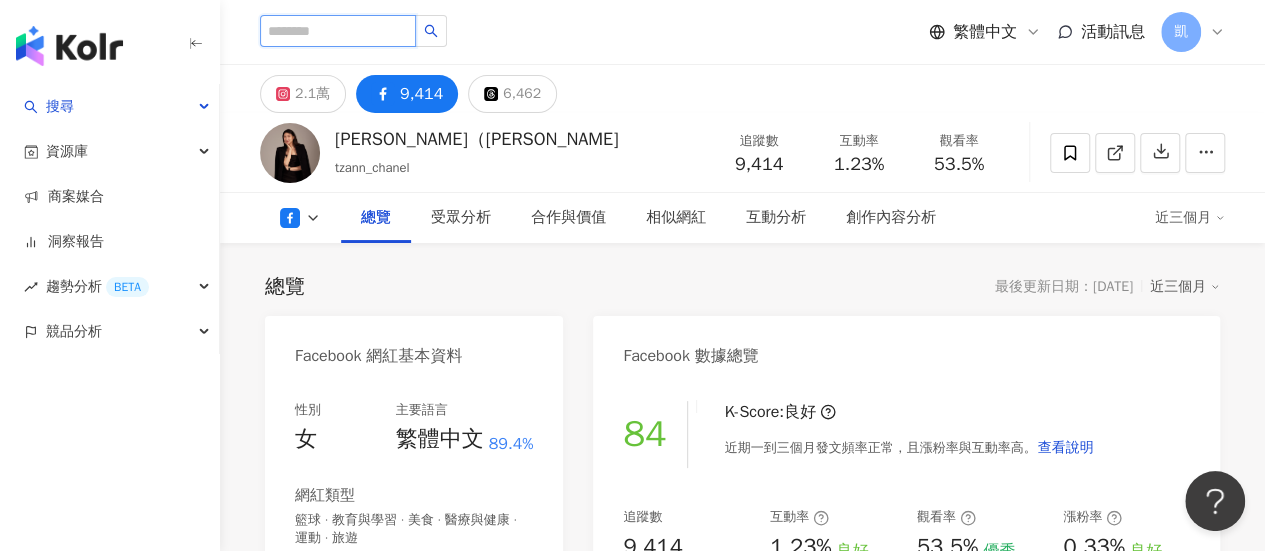 click at bounding box center (338, 31) 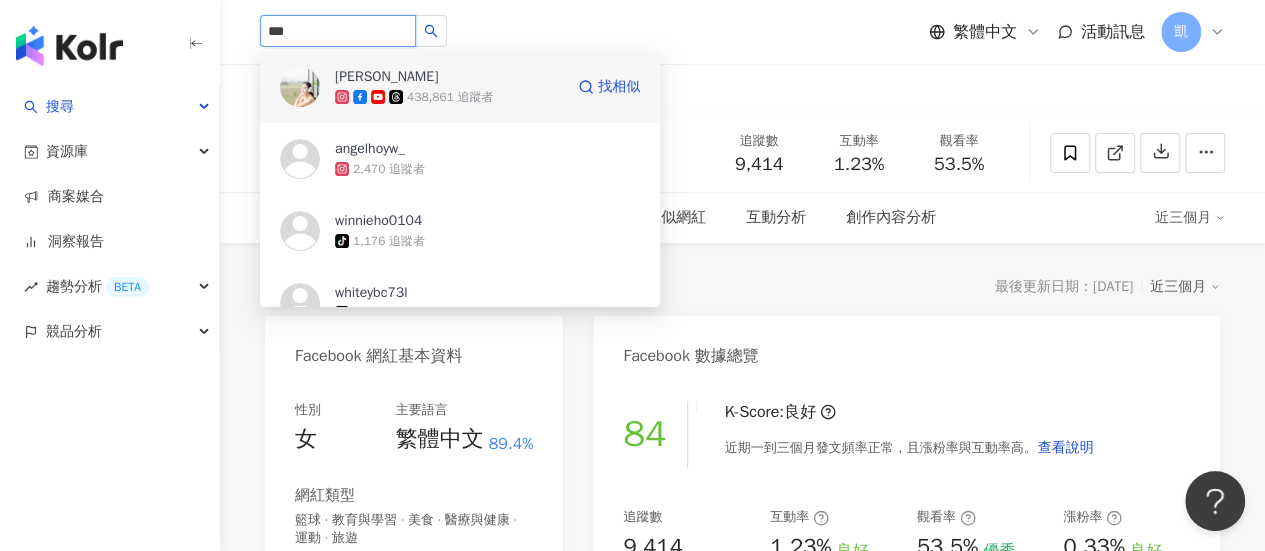 click on "438,861   追蹤者" at bounding box center (449, 97) 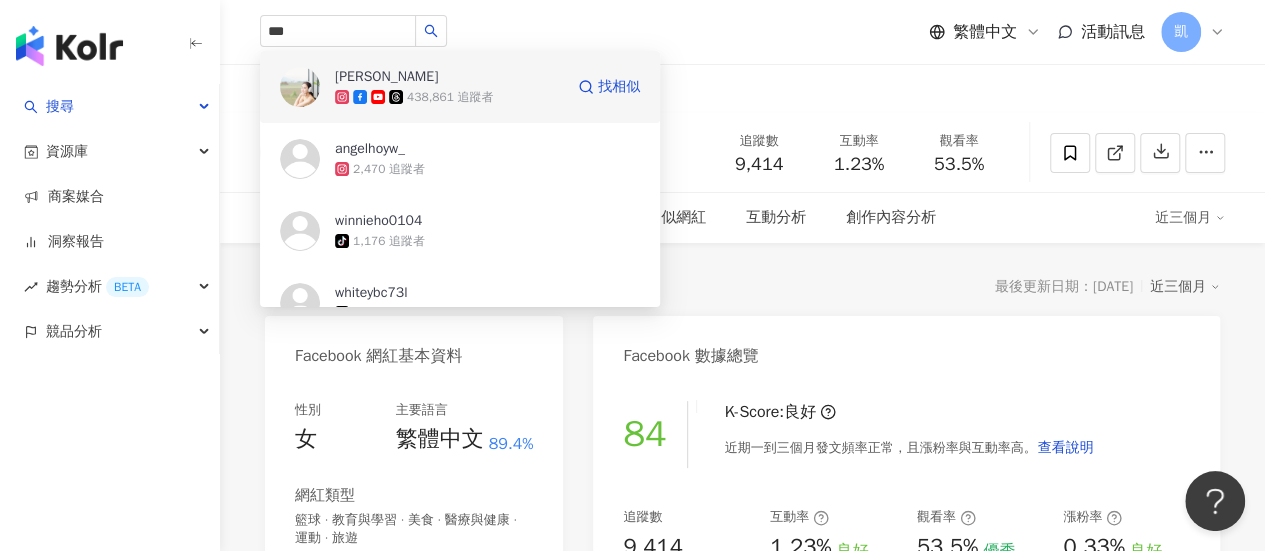 type 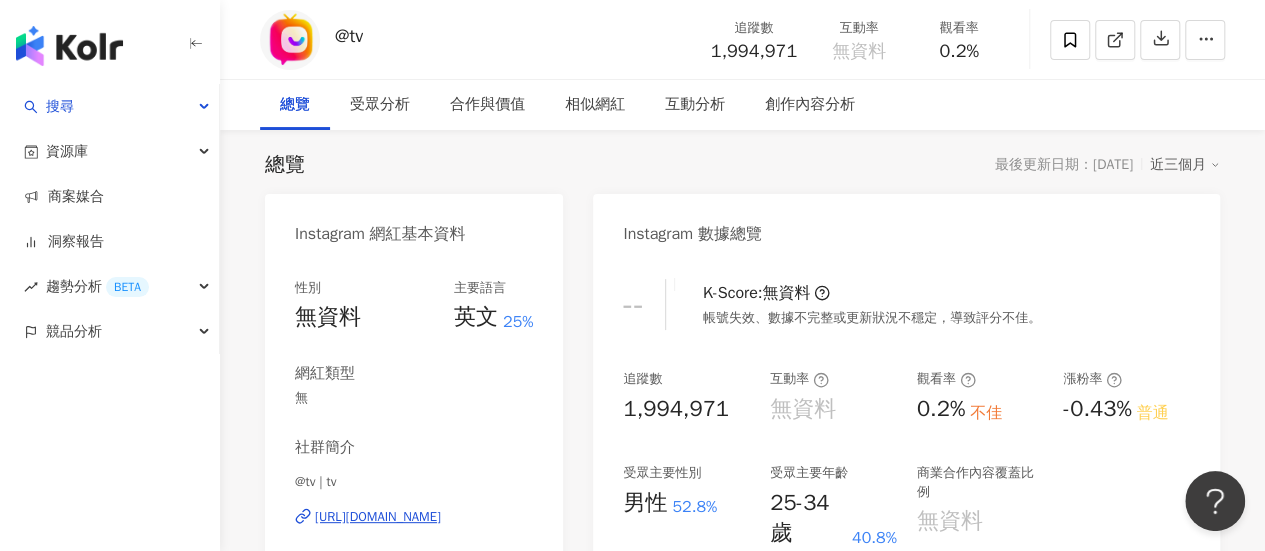 scroll, scrollTop: 0, scrollLeft: 0, axis: both 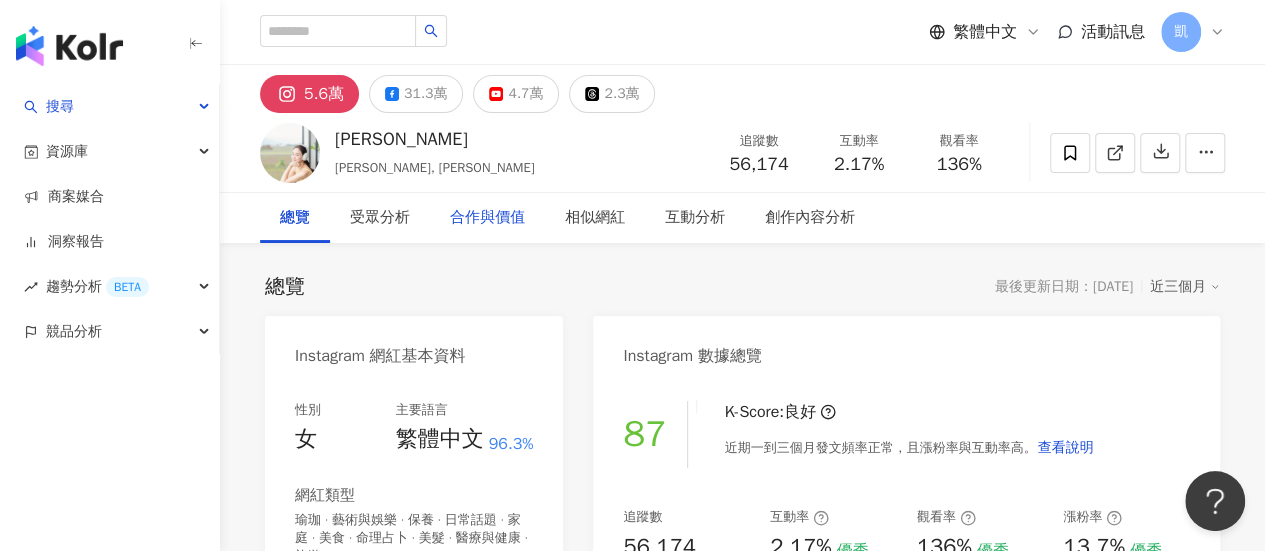 click on "合作與價值" at bounding box center (487, 218) 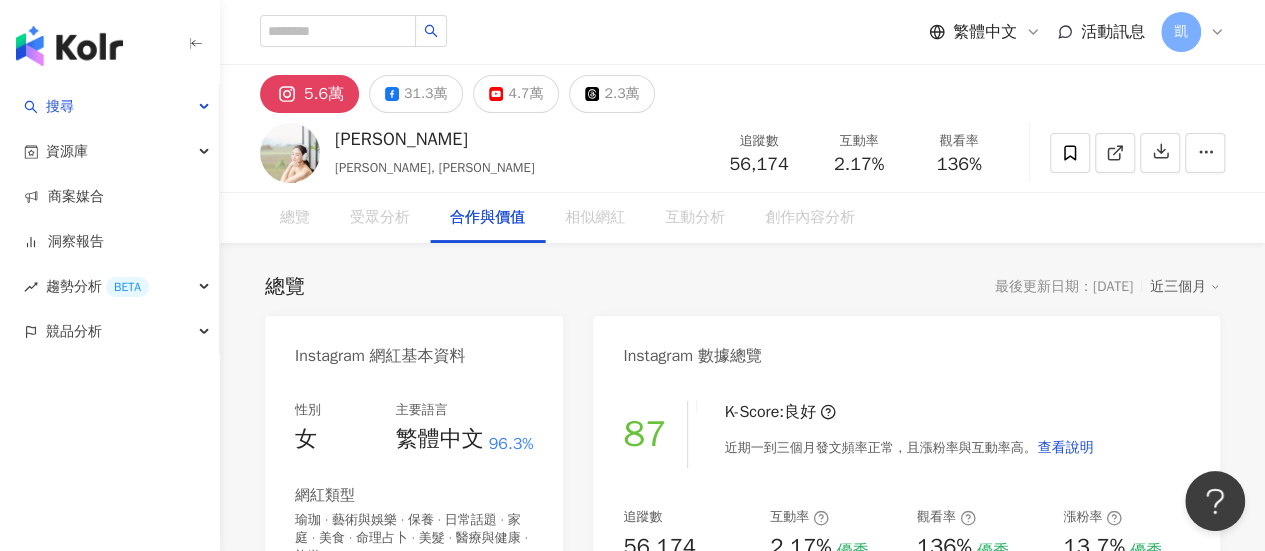 scroll, scrollTop: 2760, scrollLeft: 0, axis: vertical 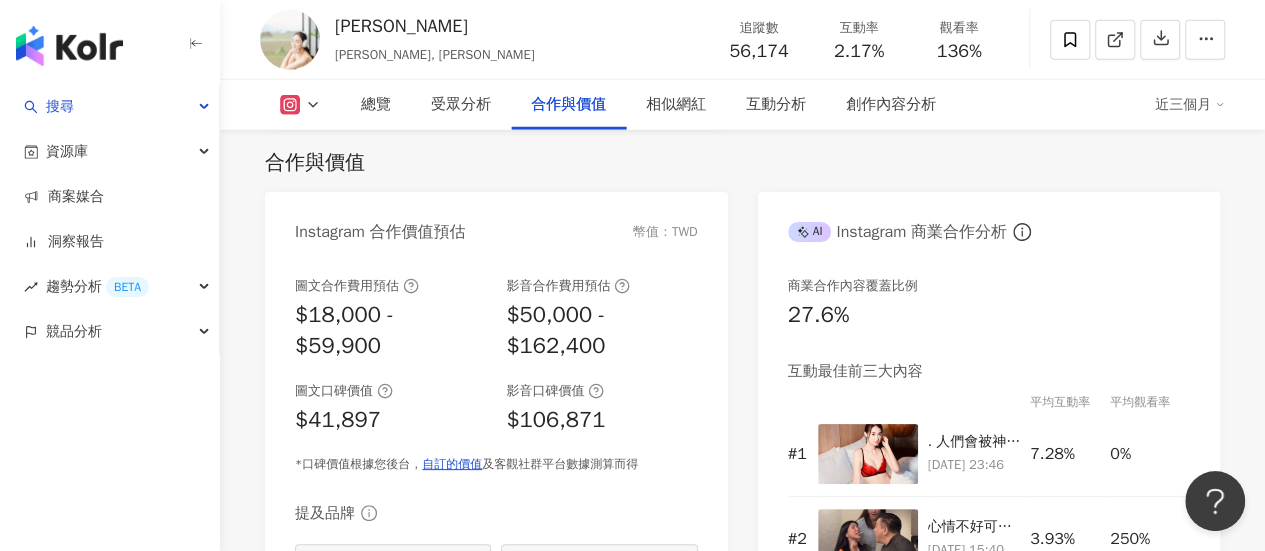 click 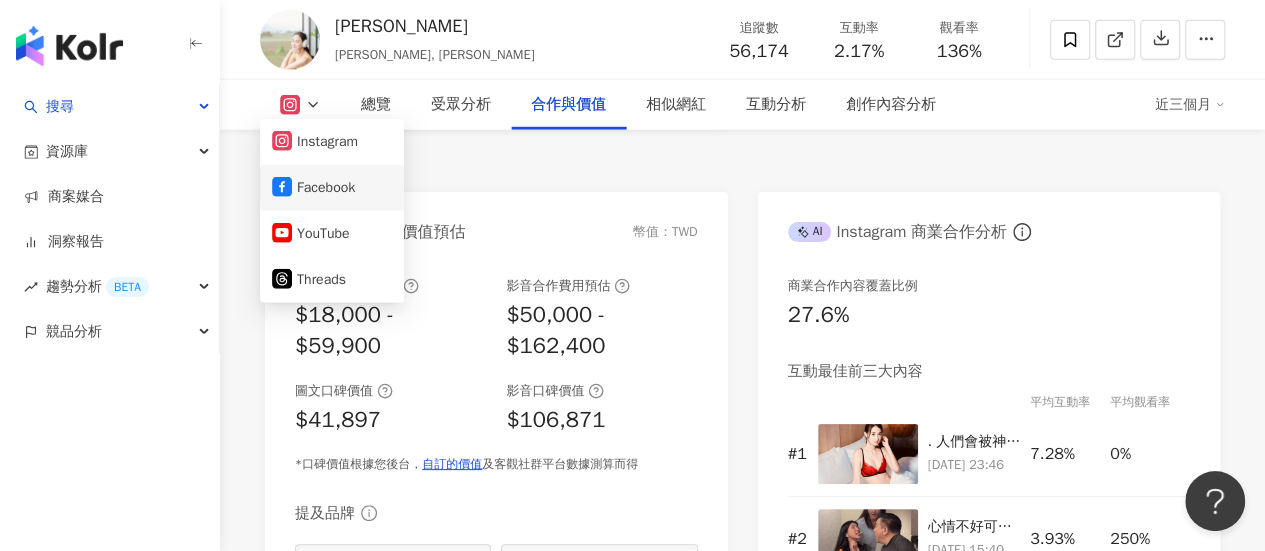 click on "Facebook" at bounding box center [332, 188] 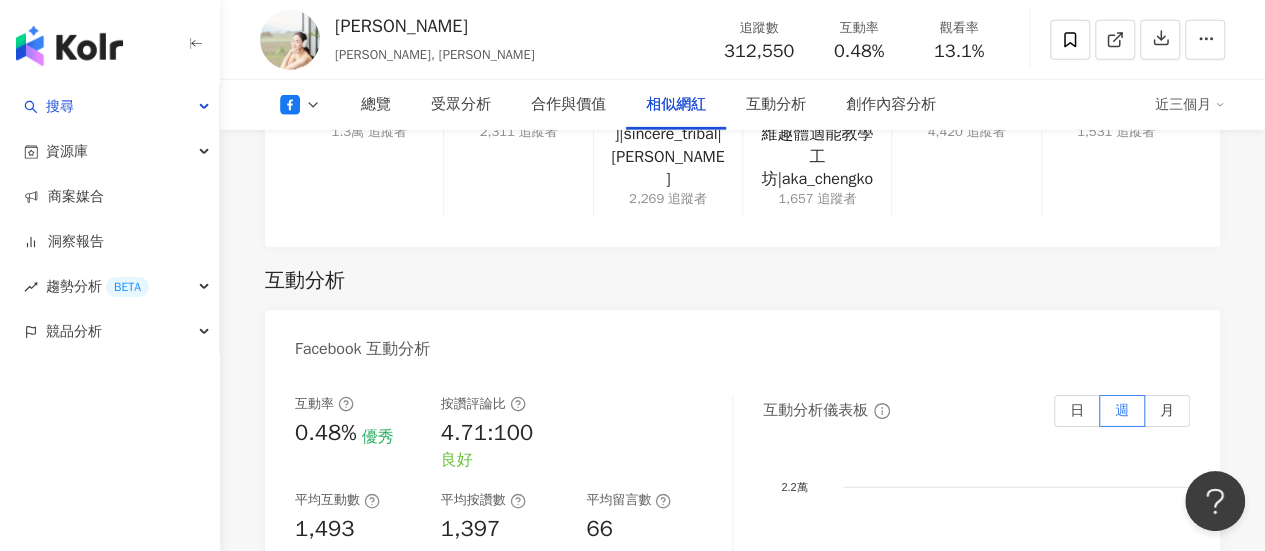 scroll, scrollTop: 3248, scrollLeft: 0, axis: vertical 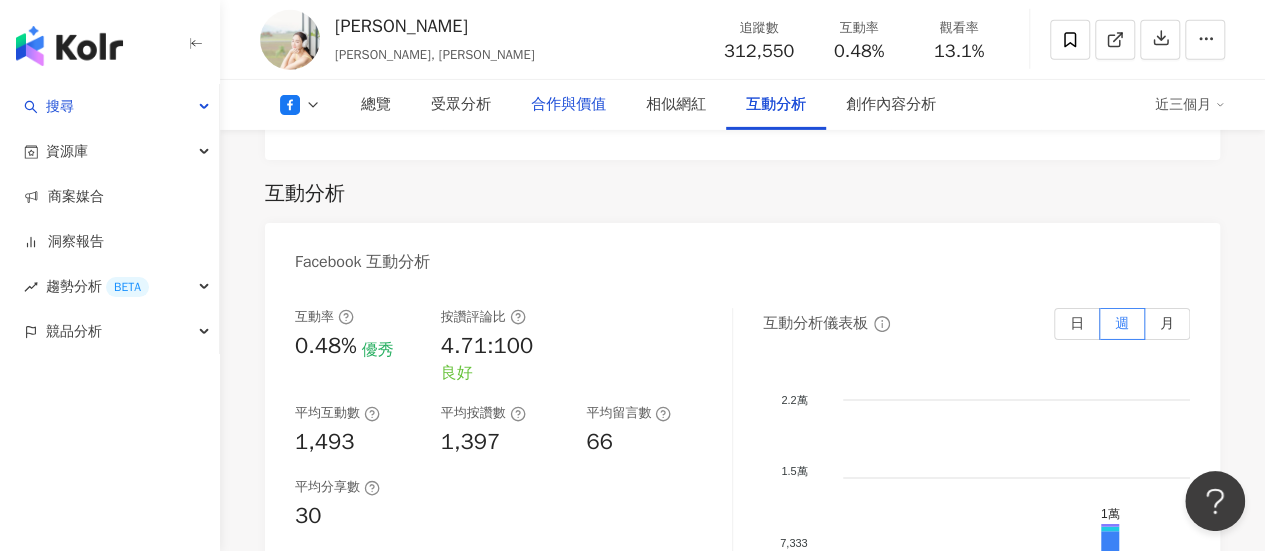 click on "合作與價值" at bounding box center (568, 105) 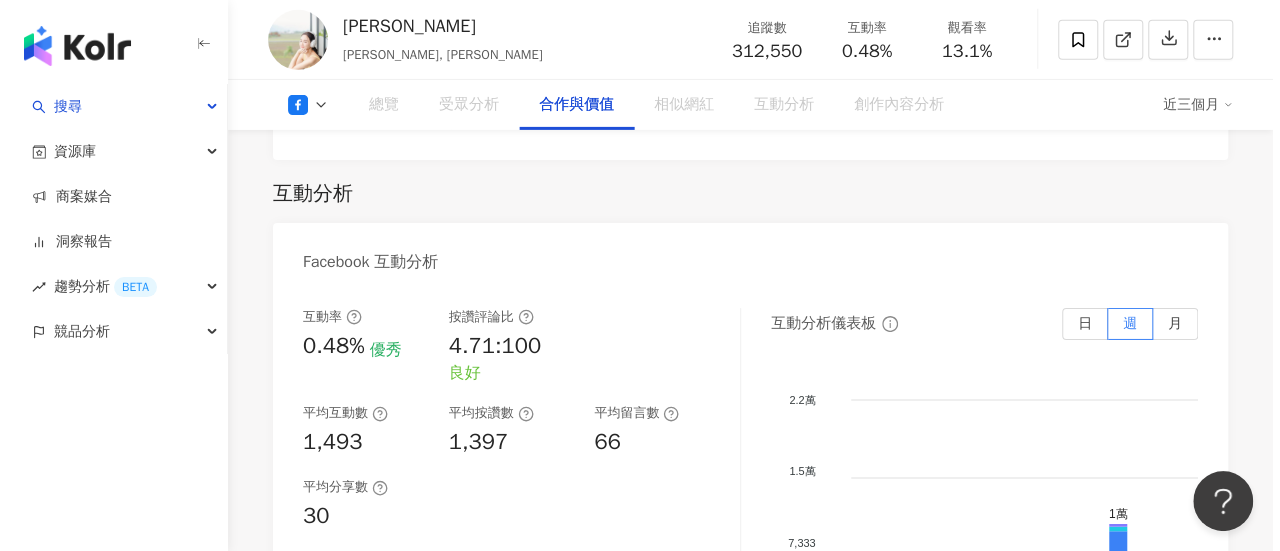 scroll, scrollTop: 2299, scrollLeft: 0, axis: vertical 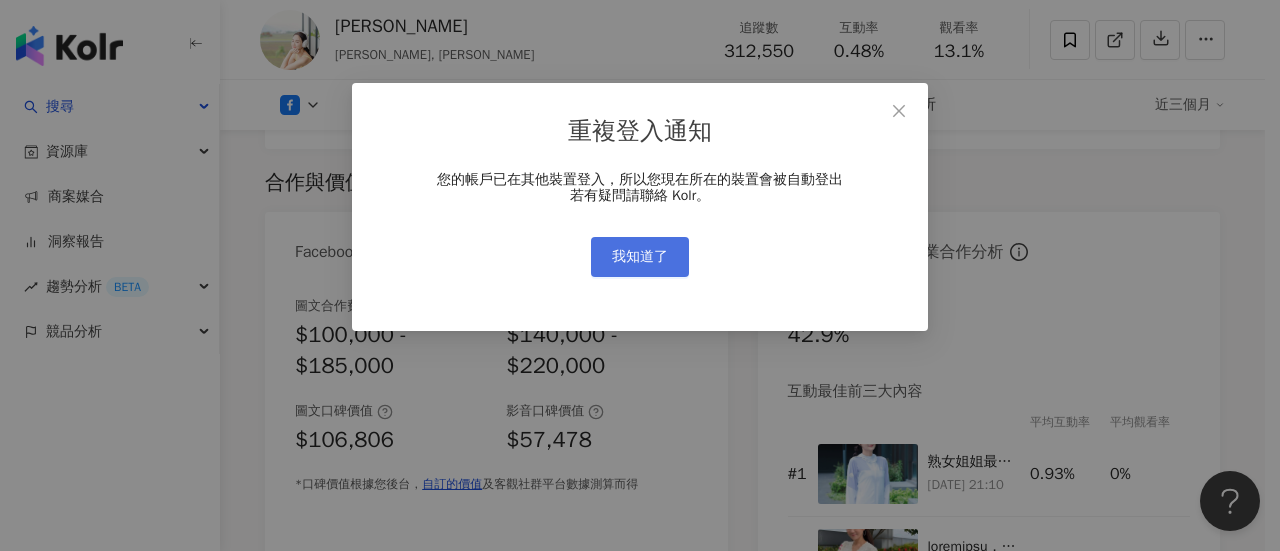 drag, startPoint x: 646, startPoint y: 237, endPoint x: 660, endPoint y: 255, distance: 22.803509 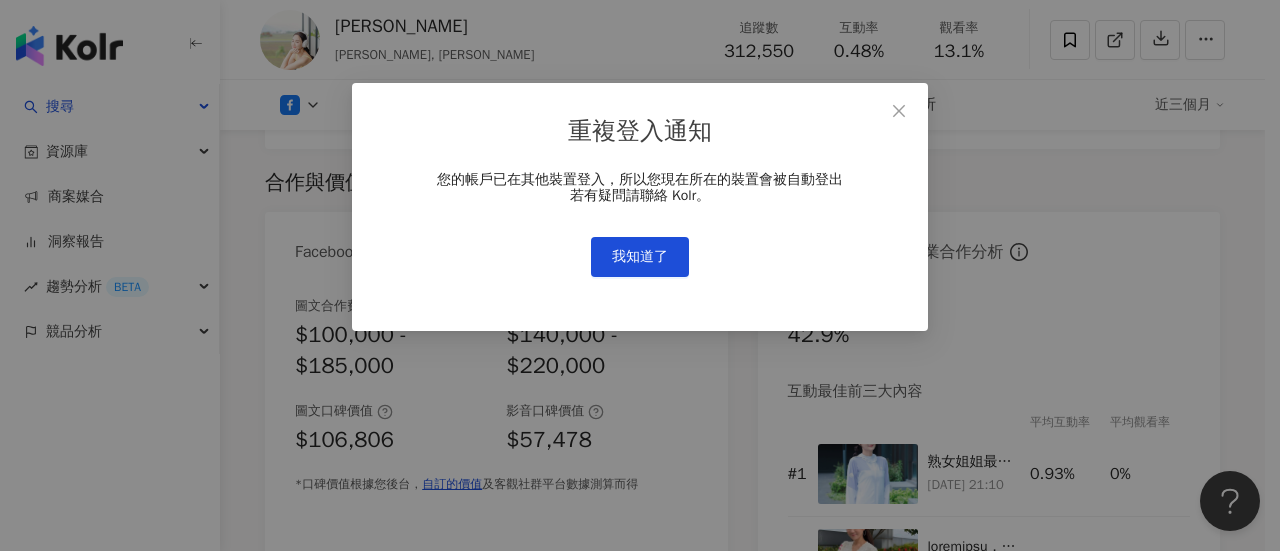 click on "我知道了" at bounding box center (640, 257) 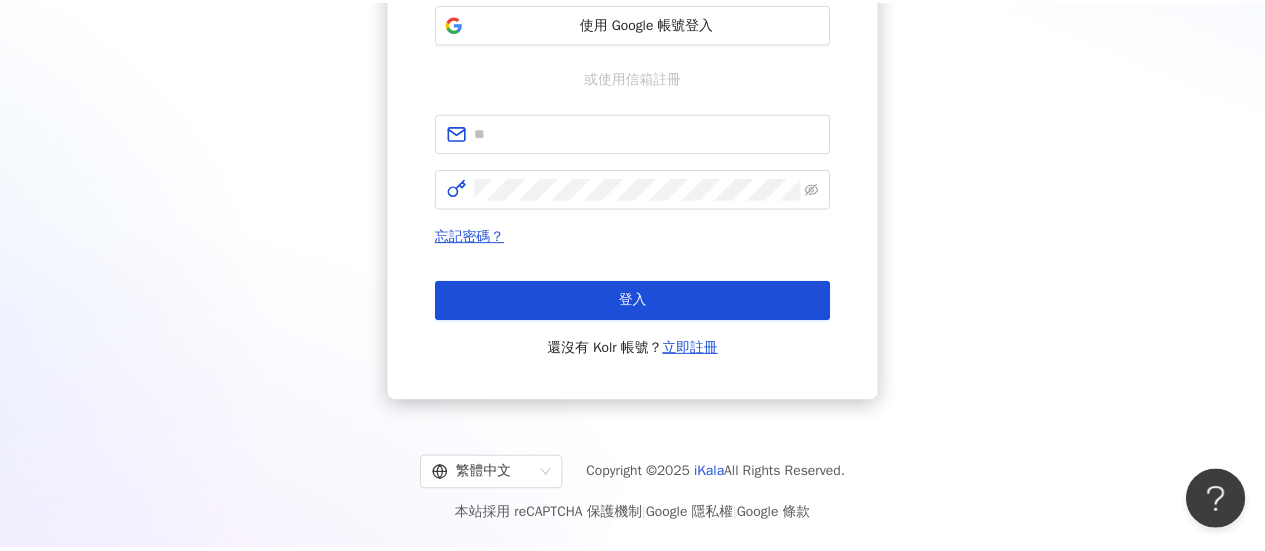 scroll, scrollTop: 0, scrollLeft: 0, axis: both 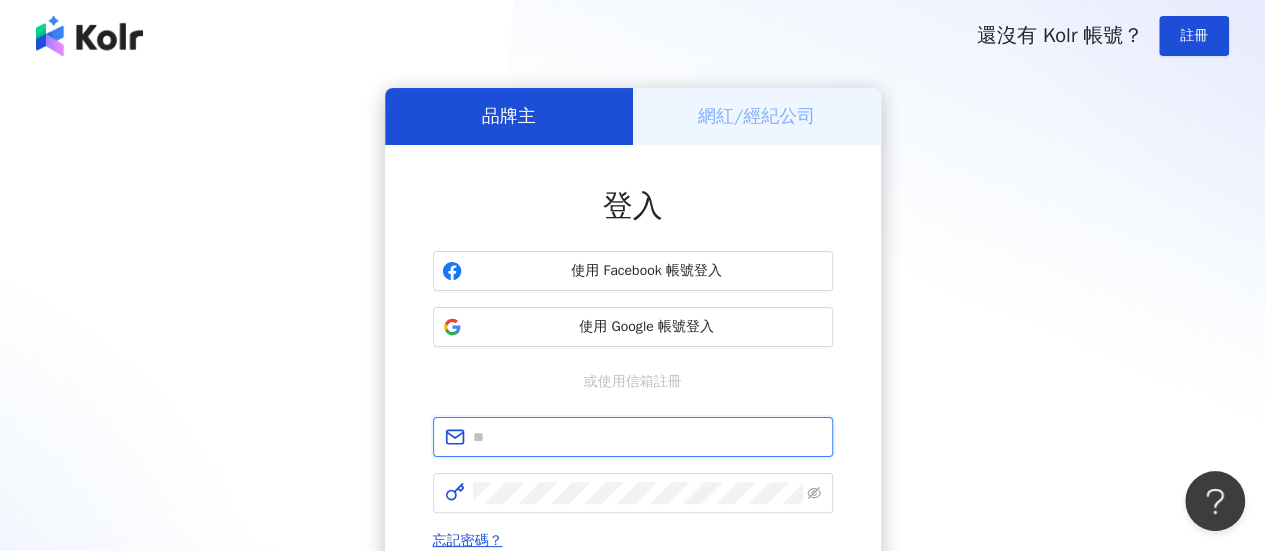 type on "**********" 